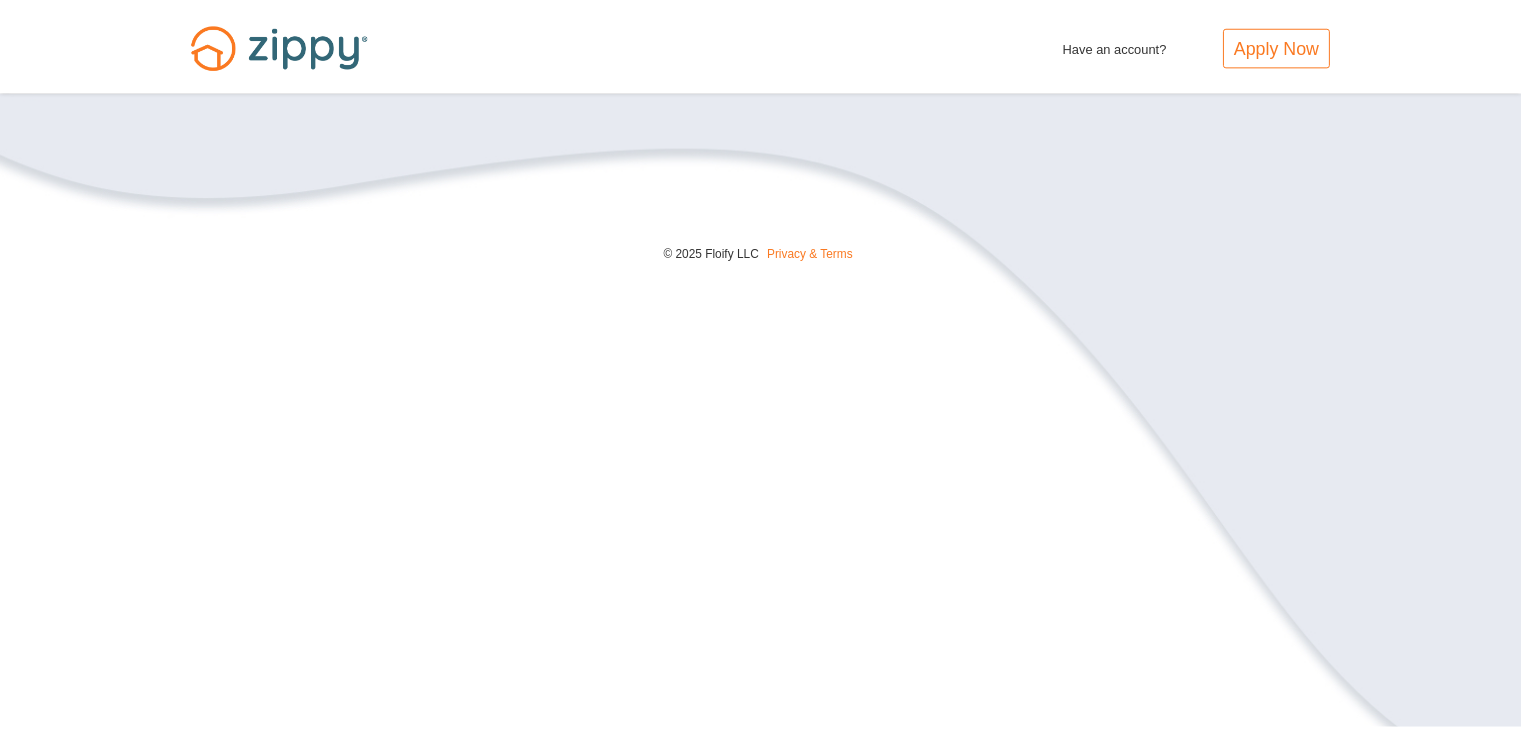 scroll, scrollTop: 0, scrollLeft: 0, axis: both 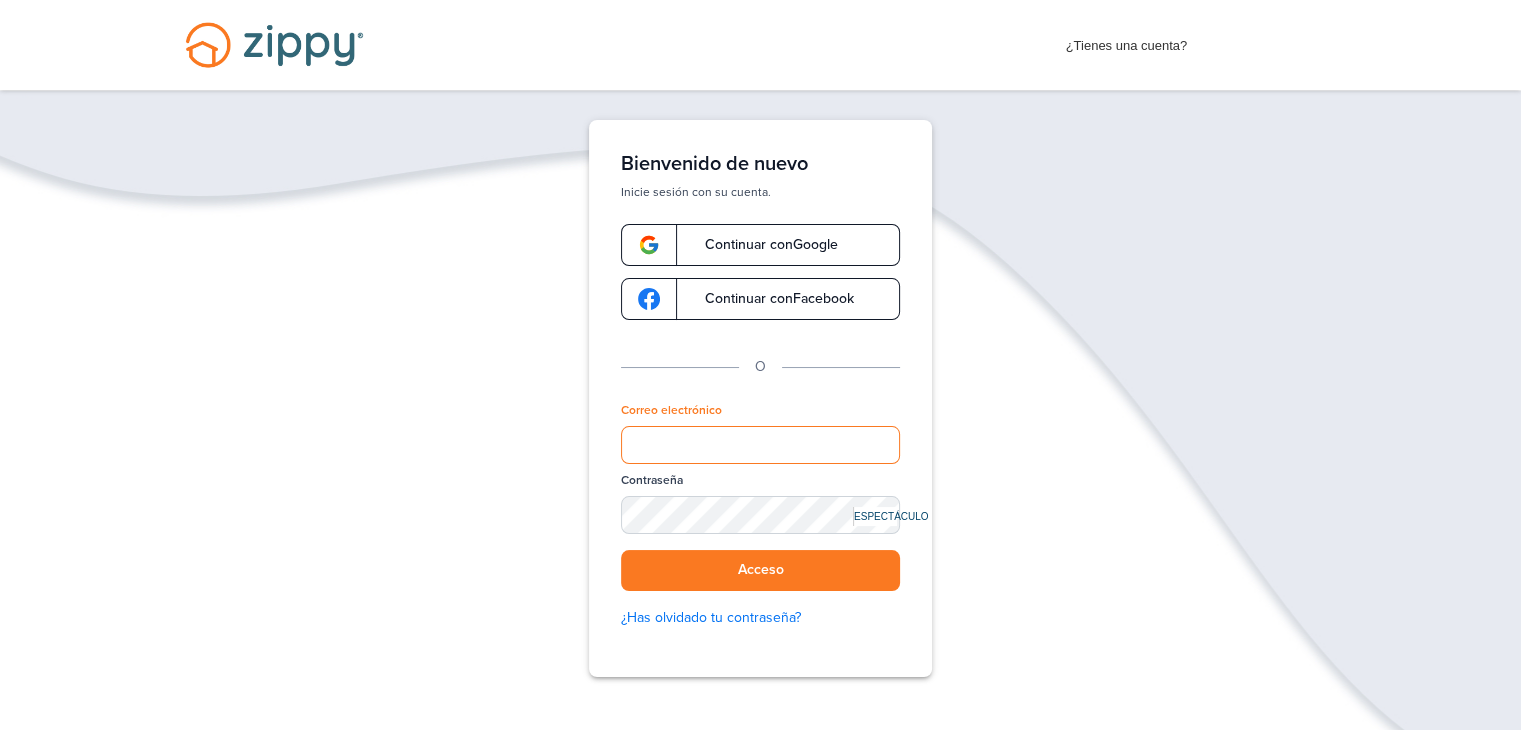 click on "Correo electrónico" at bounding box center (760, 445) 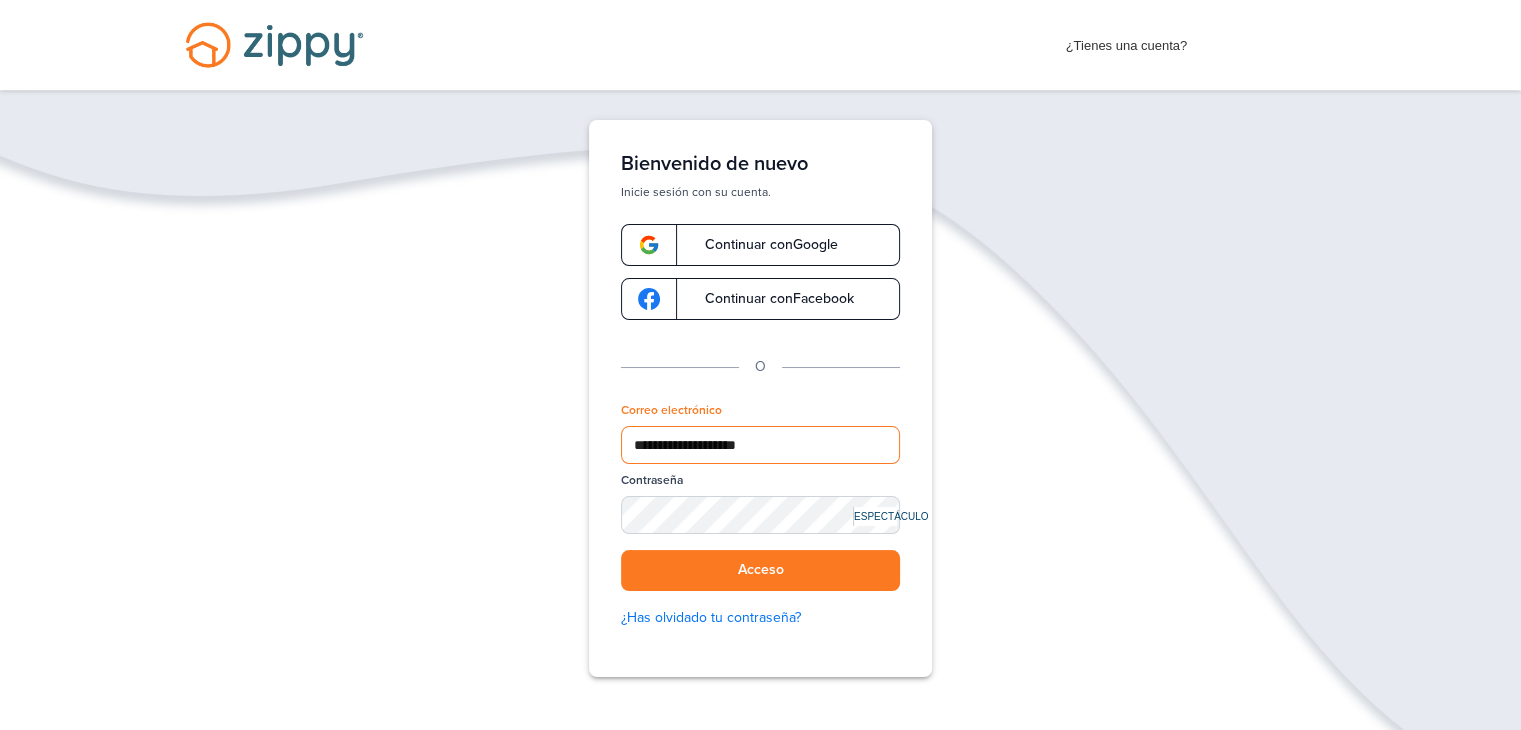 type on "**********" 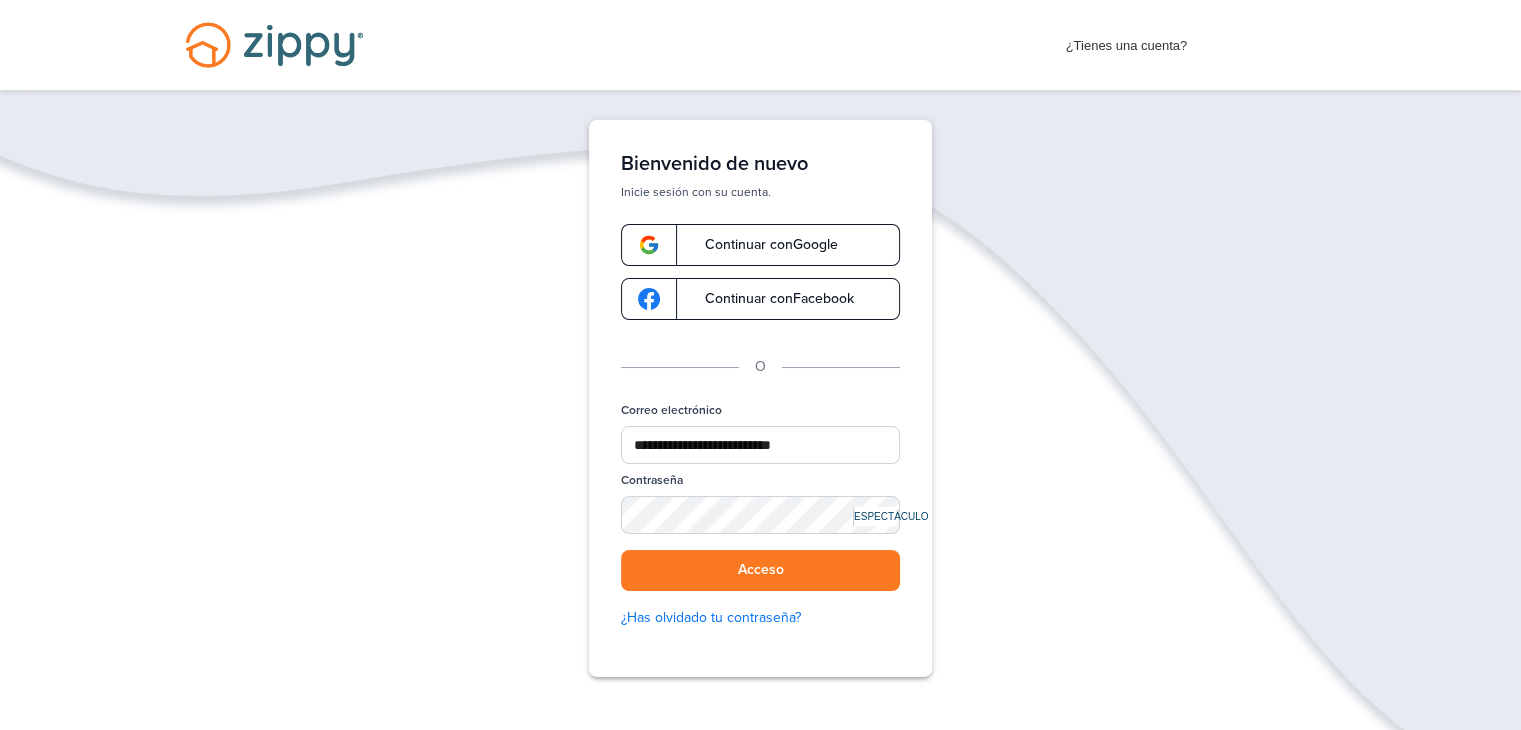 click on "ESPECTÁCULO" at bounding box center [891, 516] 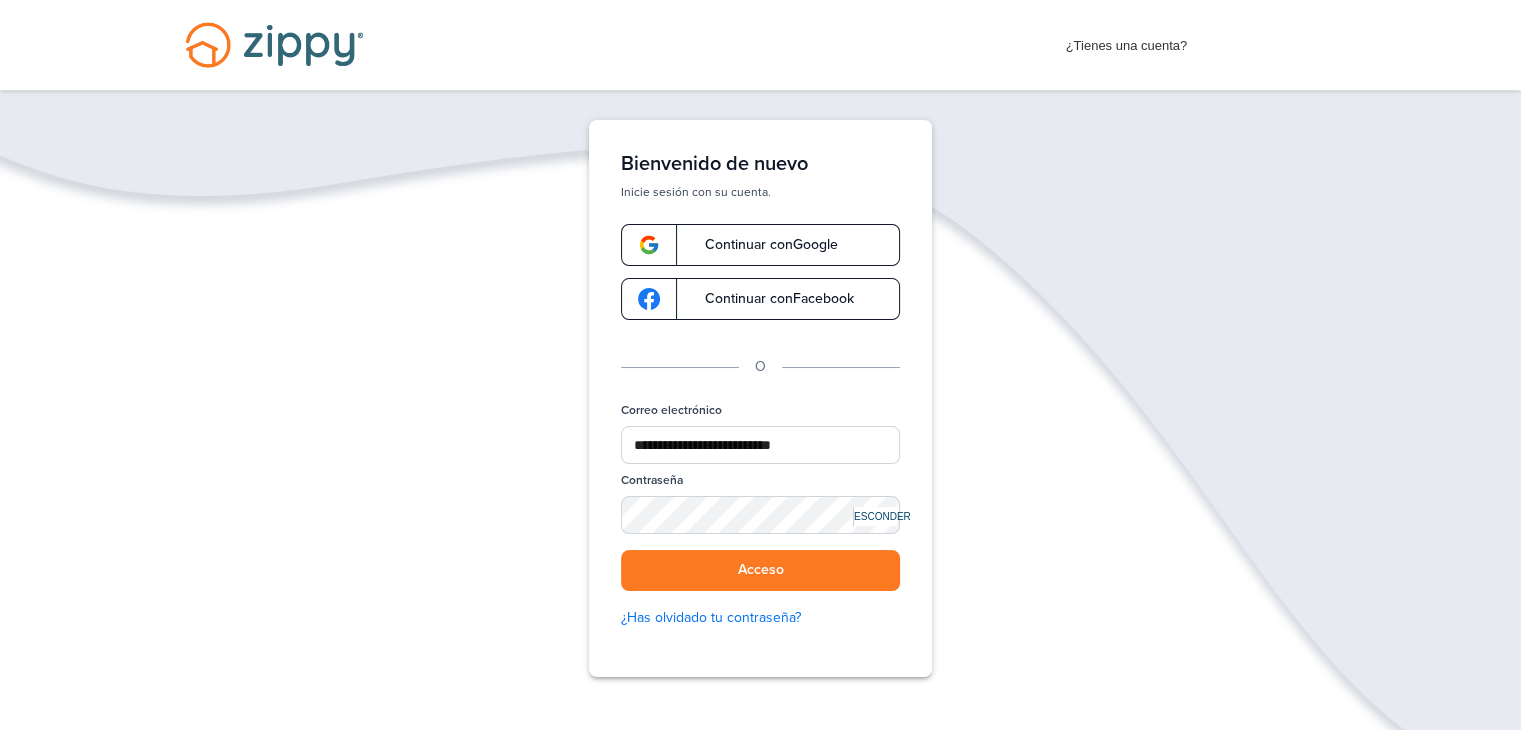 click on "ESCONDER" at bounding box center [882, 516] 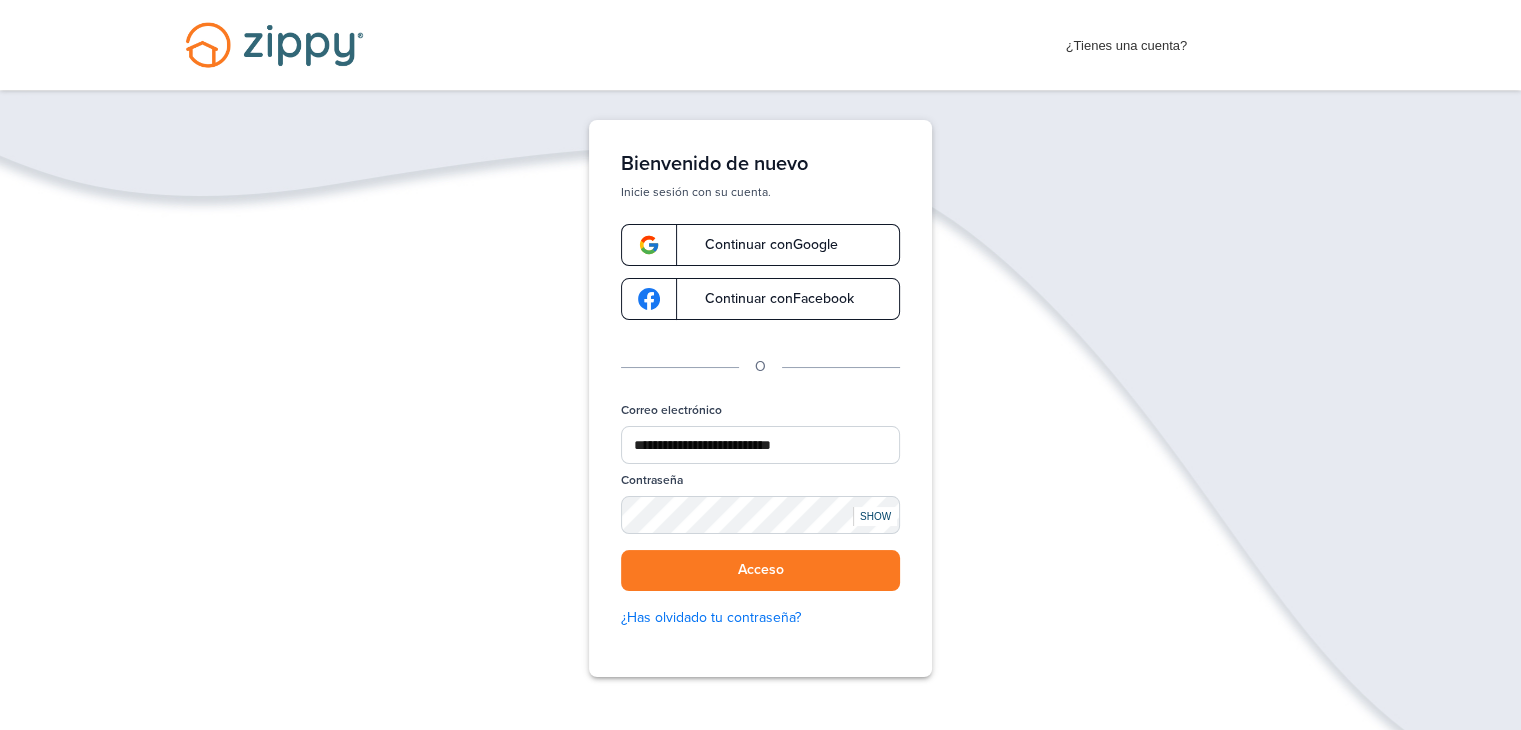 click on "SHOW" at bounding box center [875, 516] 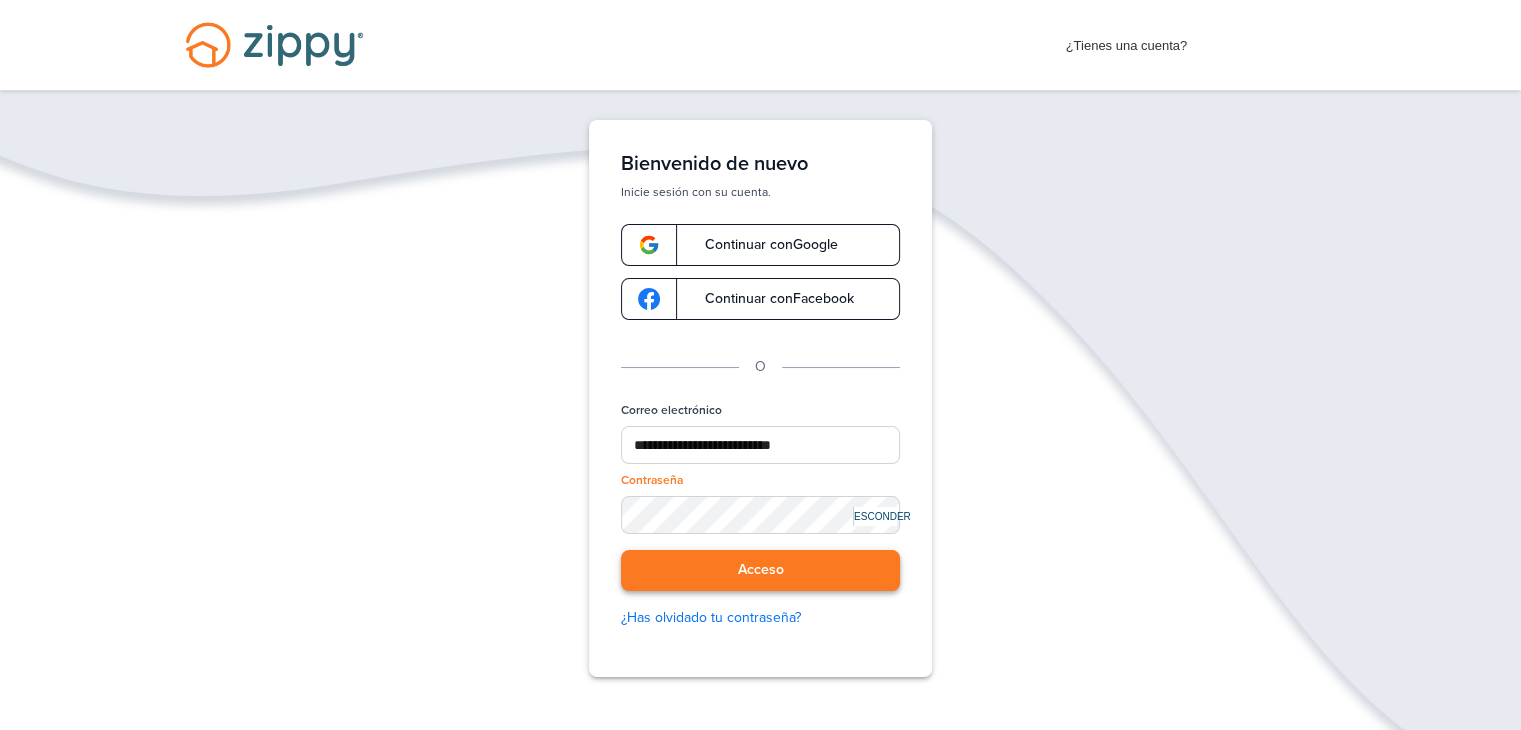 click on "Acceso" at bounding box center [761, 569] 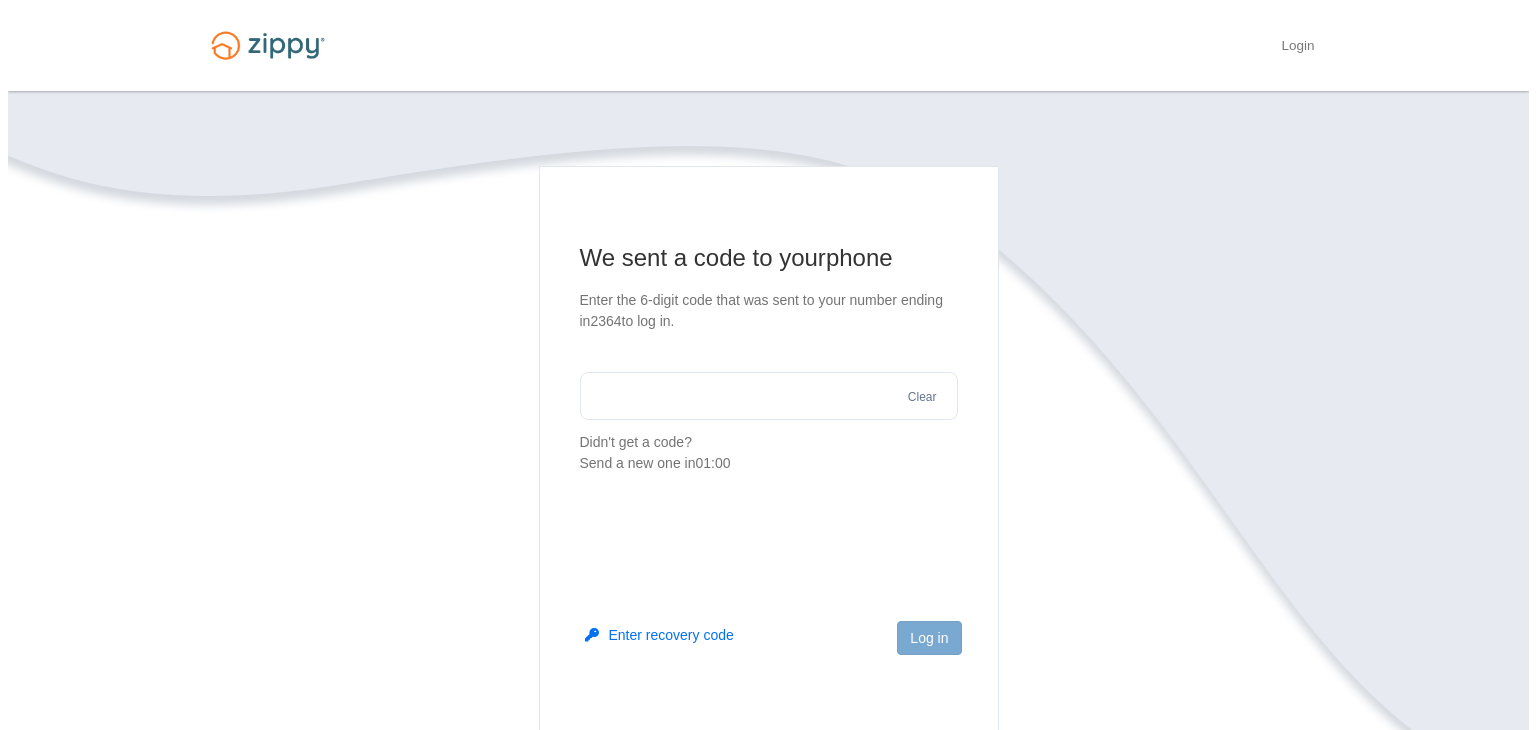 scroll, scrollTop: 0, scrollLeft: 0, axis: both 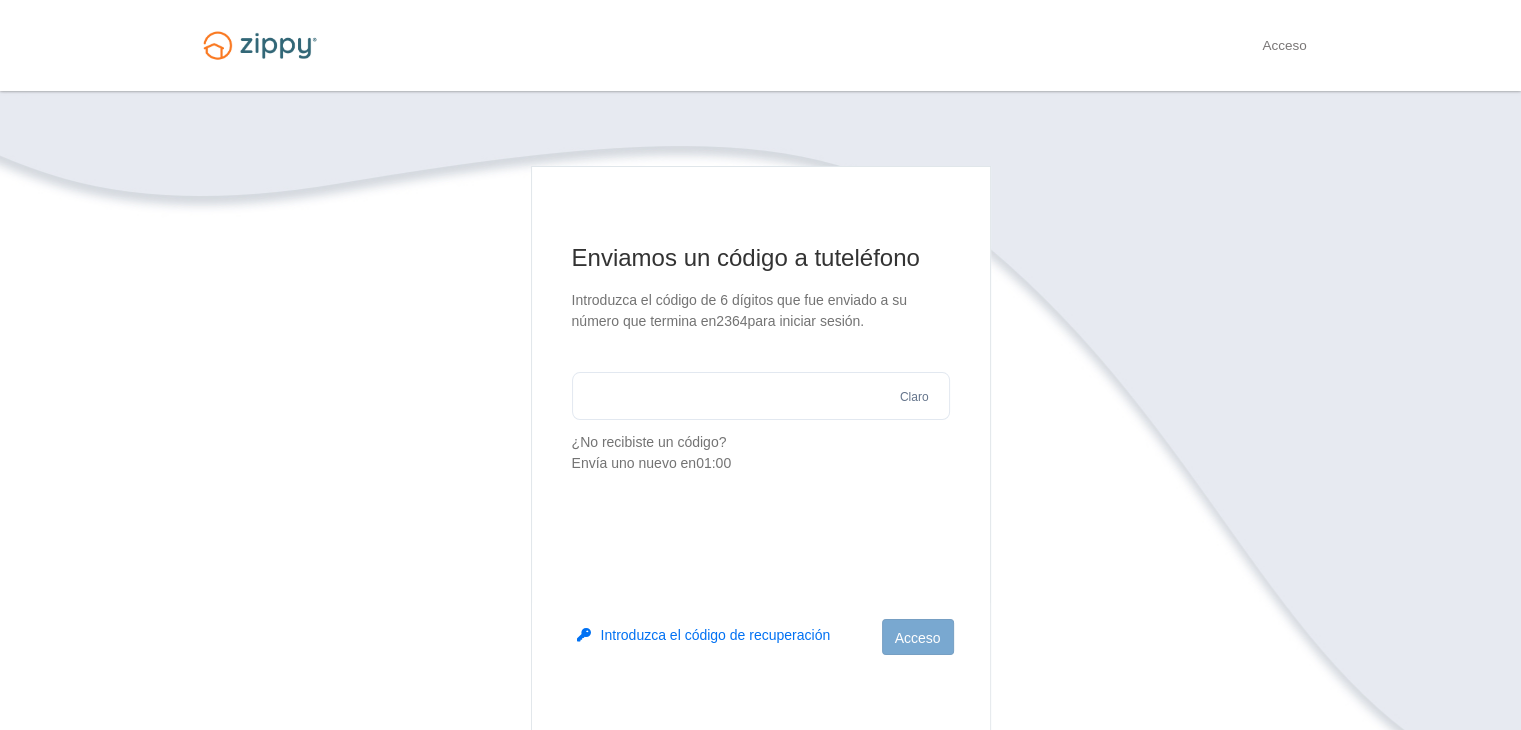 click at bounding box center (761, 396) 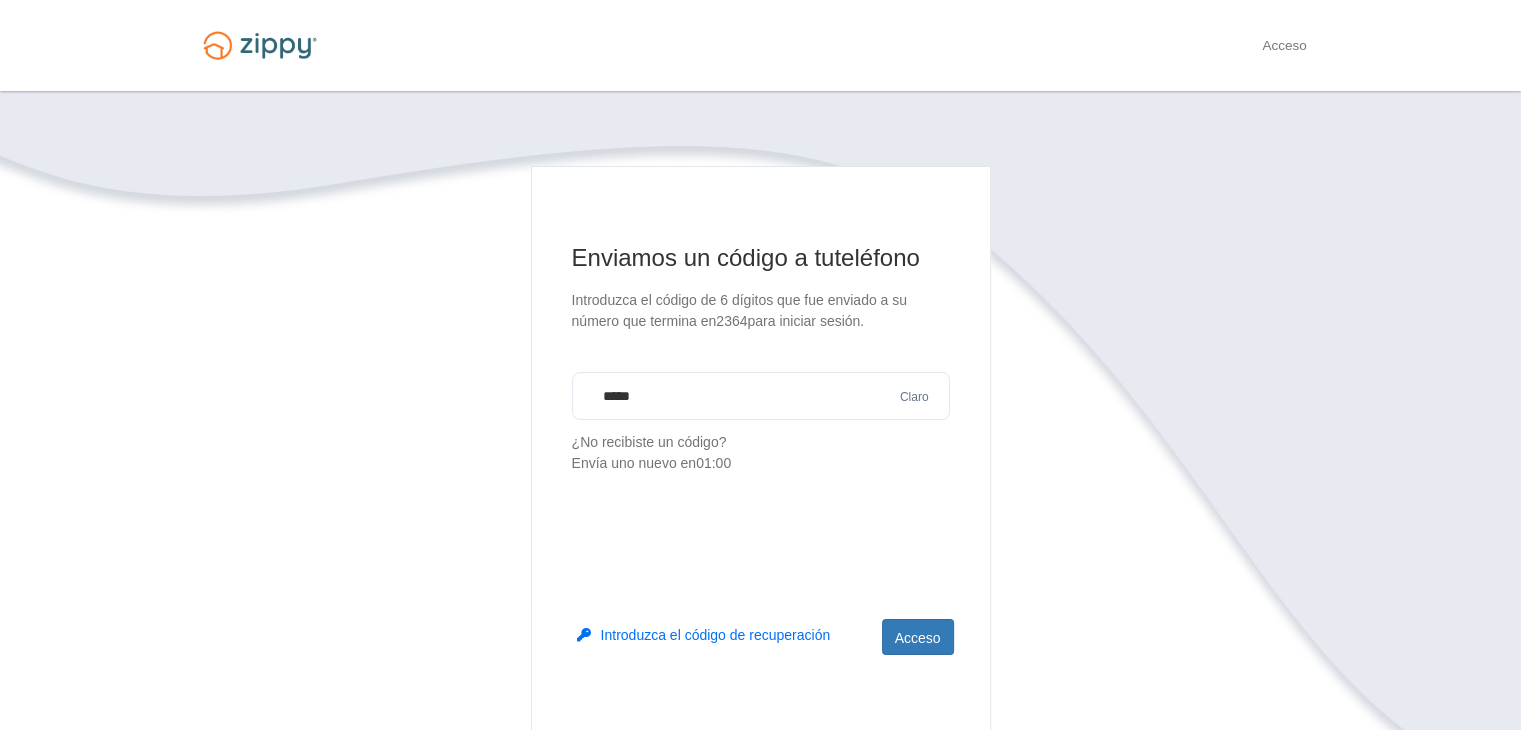 type on "******" 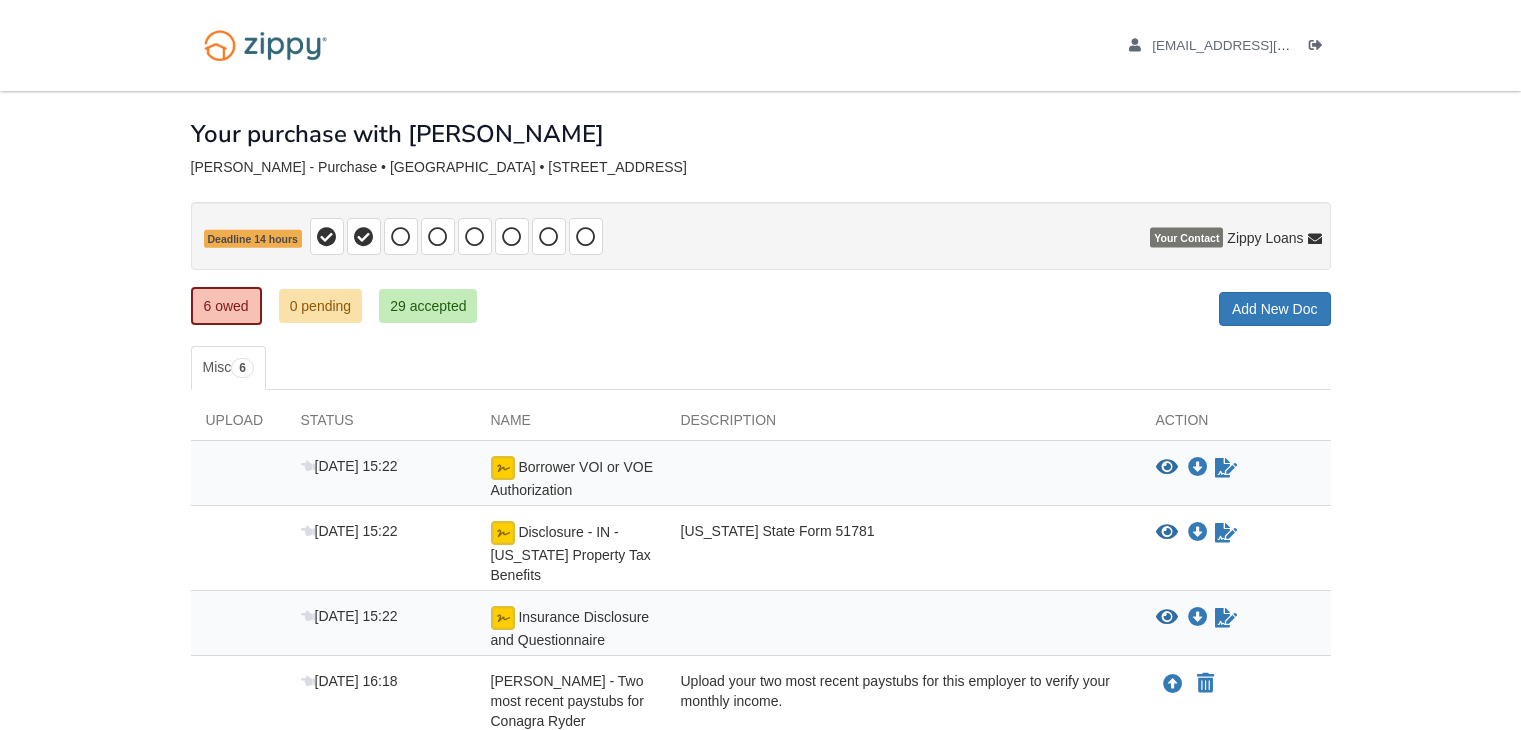 scroll, scrollTop: 0, scrollLeft: 0, axis: both 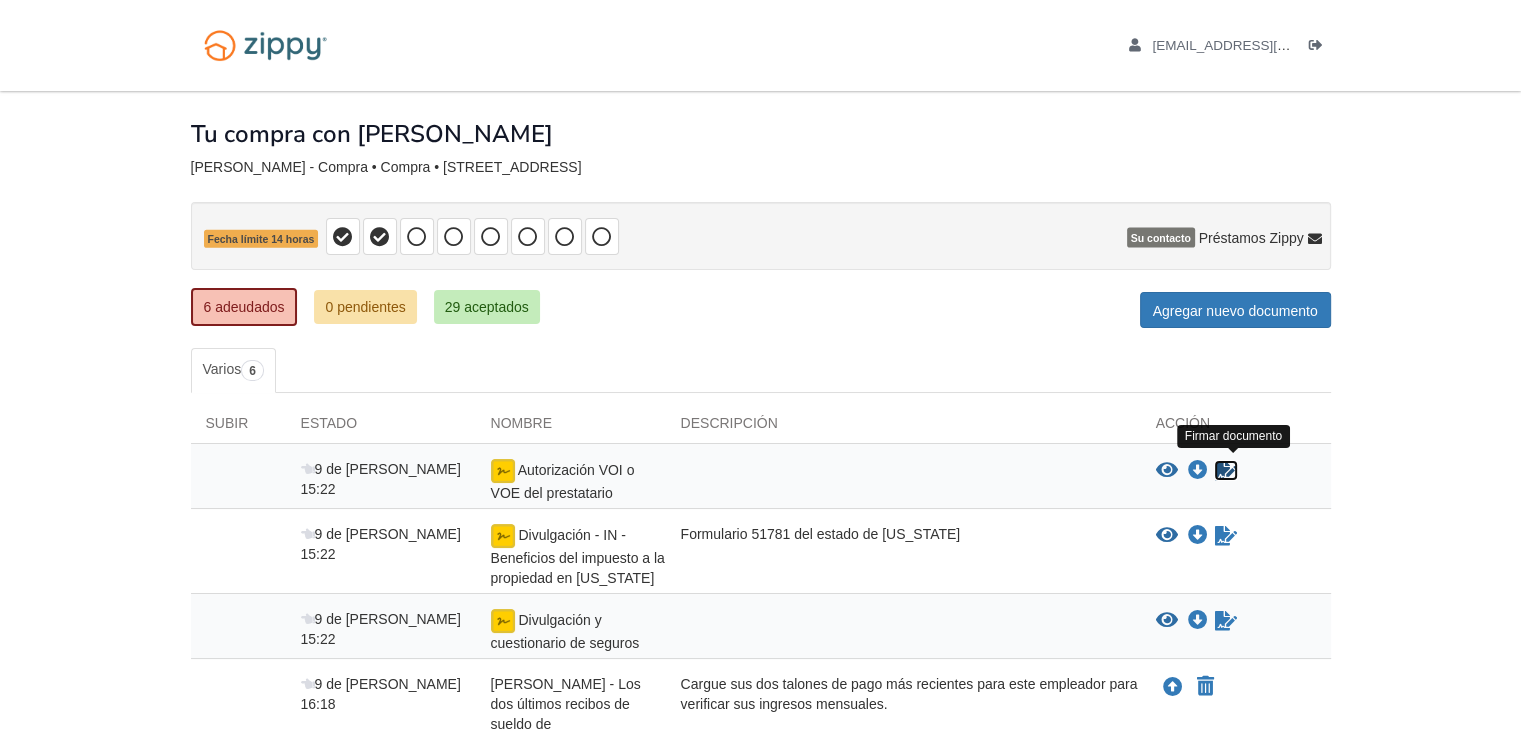 click at bounding box center (1226, 471) 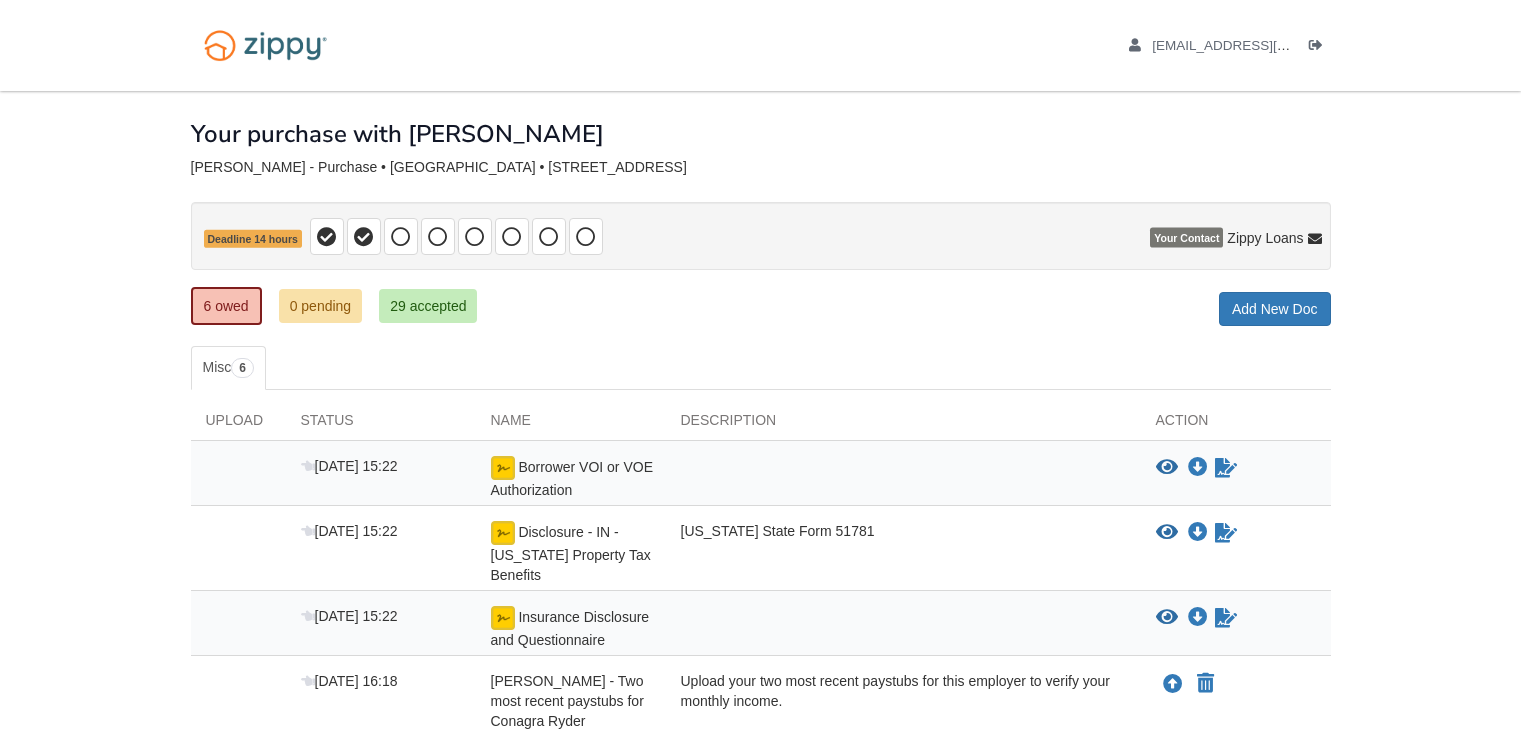 scroll, scrollTop: 0, scrollLeft: 0, axis: both 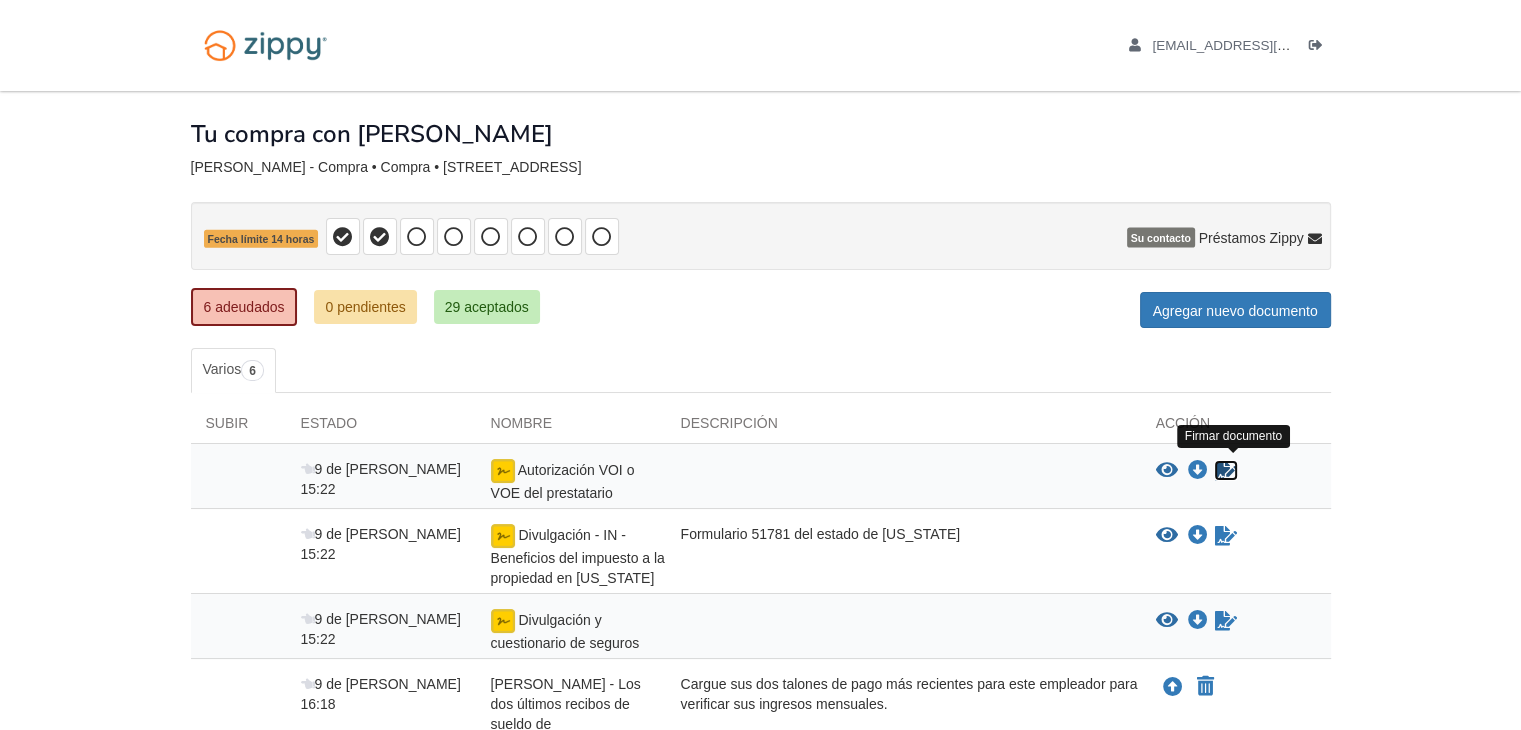 click at bounding box center [1226, 471] 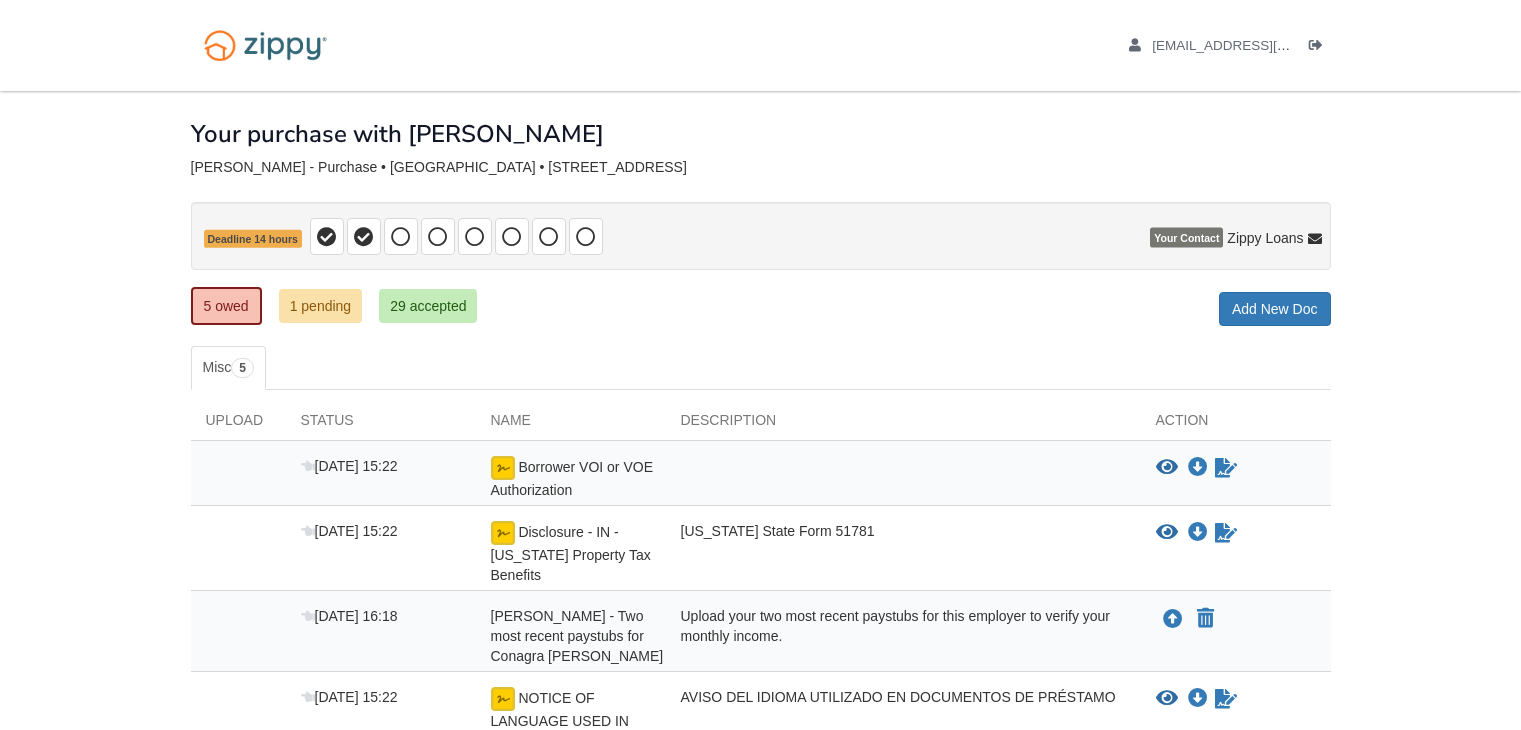 scroll, scrollTop: 0, scrollLeft: 0, axis: both 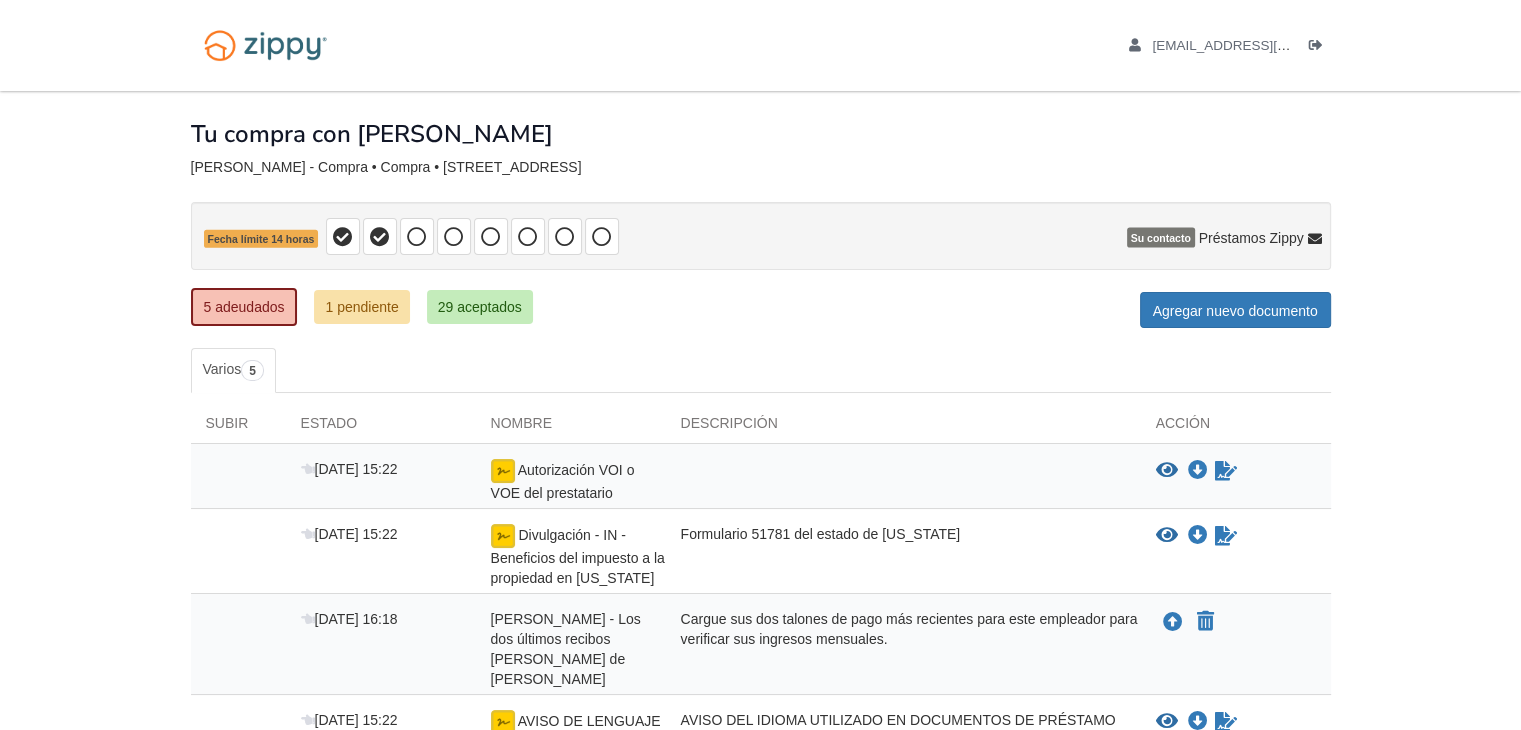drag, startPoint x: 1520, startPoint y: 113, endPoint x: 1535, endPoint y: 182, distance: 70.61161 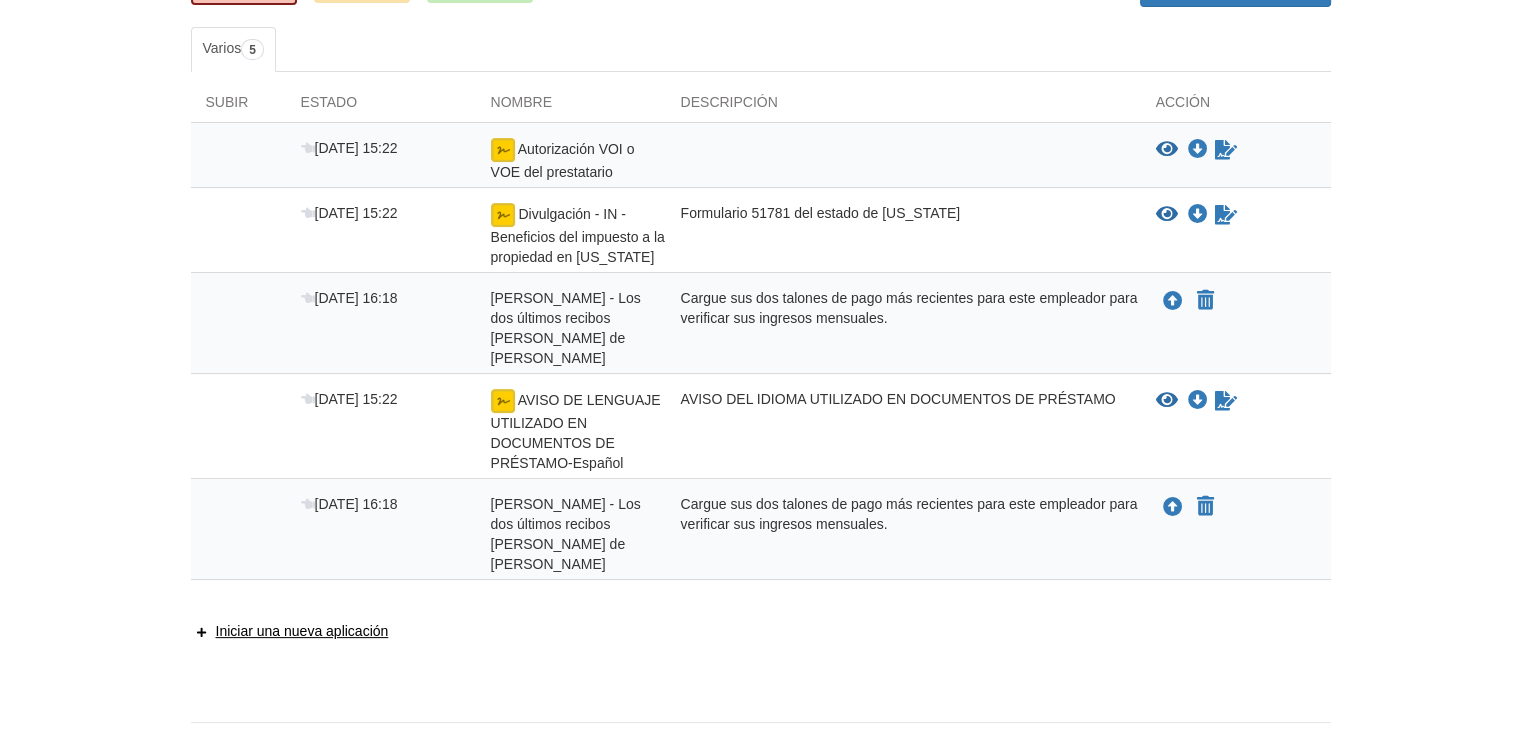 scroll, scrollTop: 349, scrollLeft: 0, axis: vertical 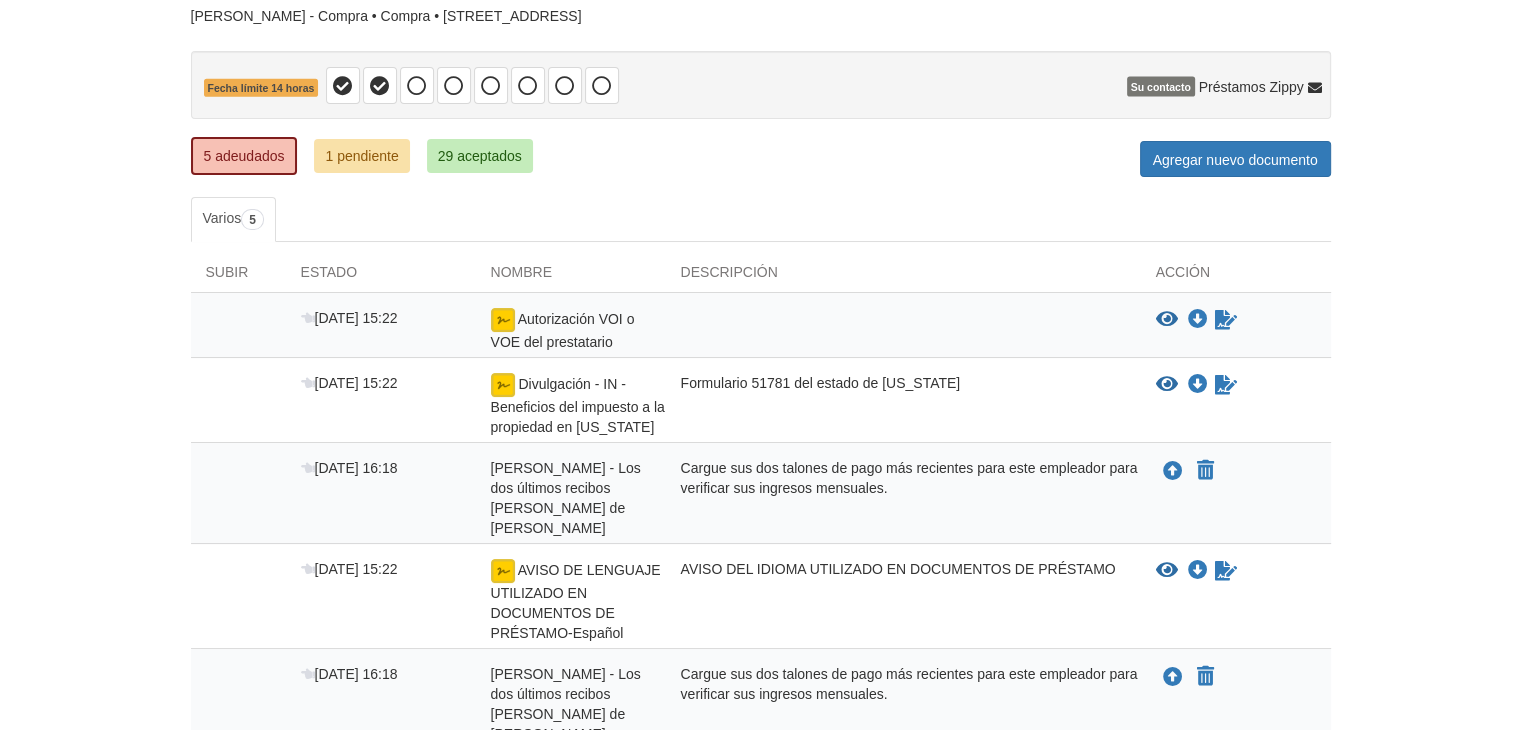 click on "Michelle - Los dos últimos recibos de sueldo de Conagra Ryder" at bounding box center (571, 498) 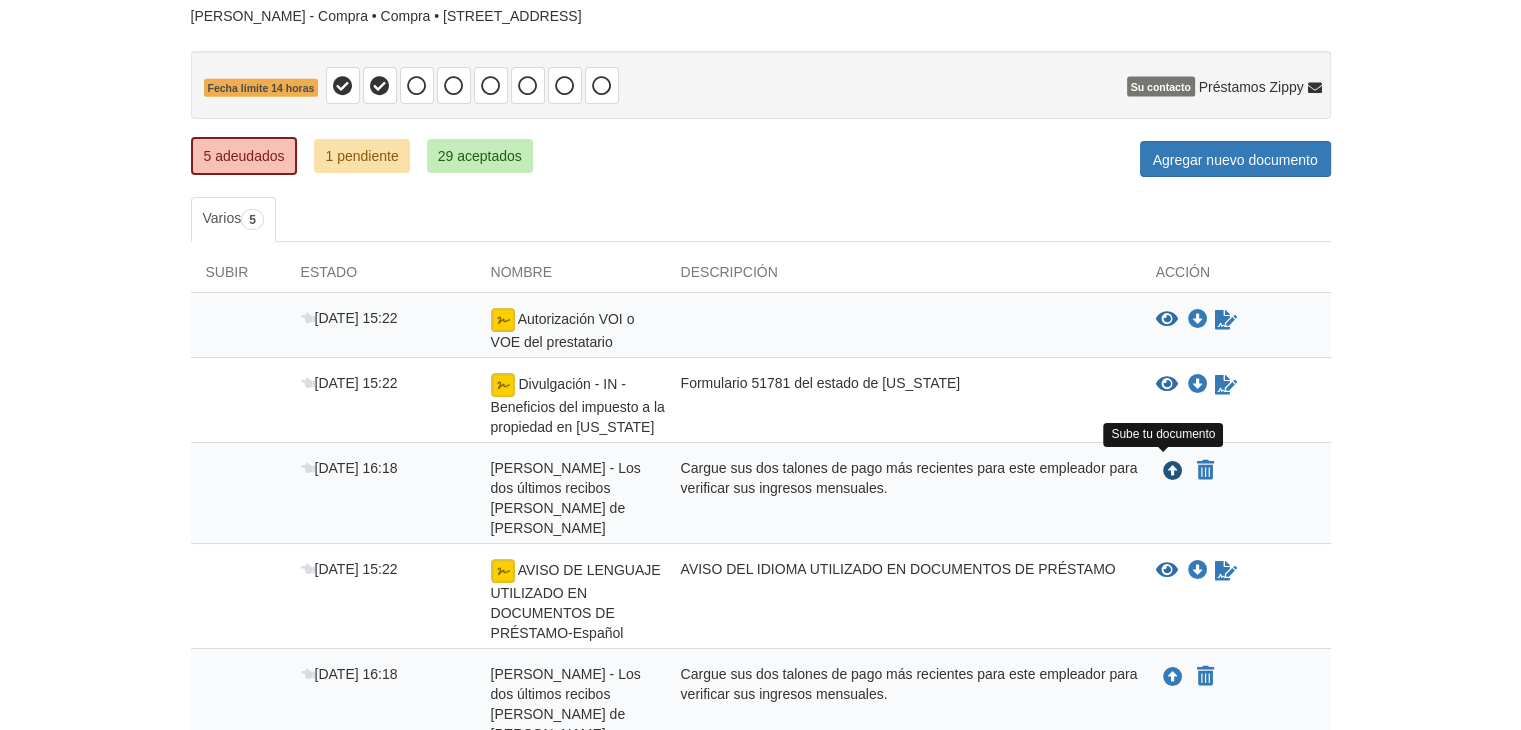 click at bounding box center [1173, 472] 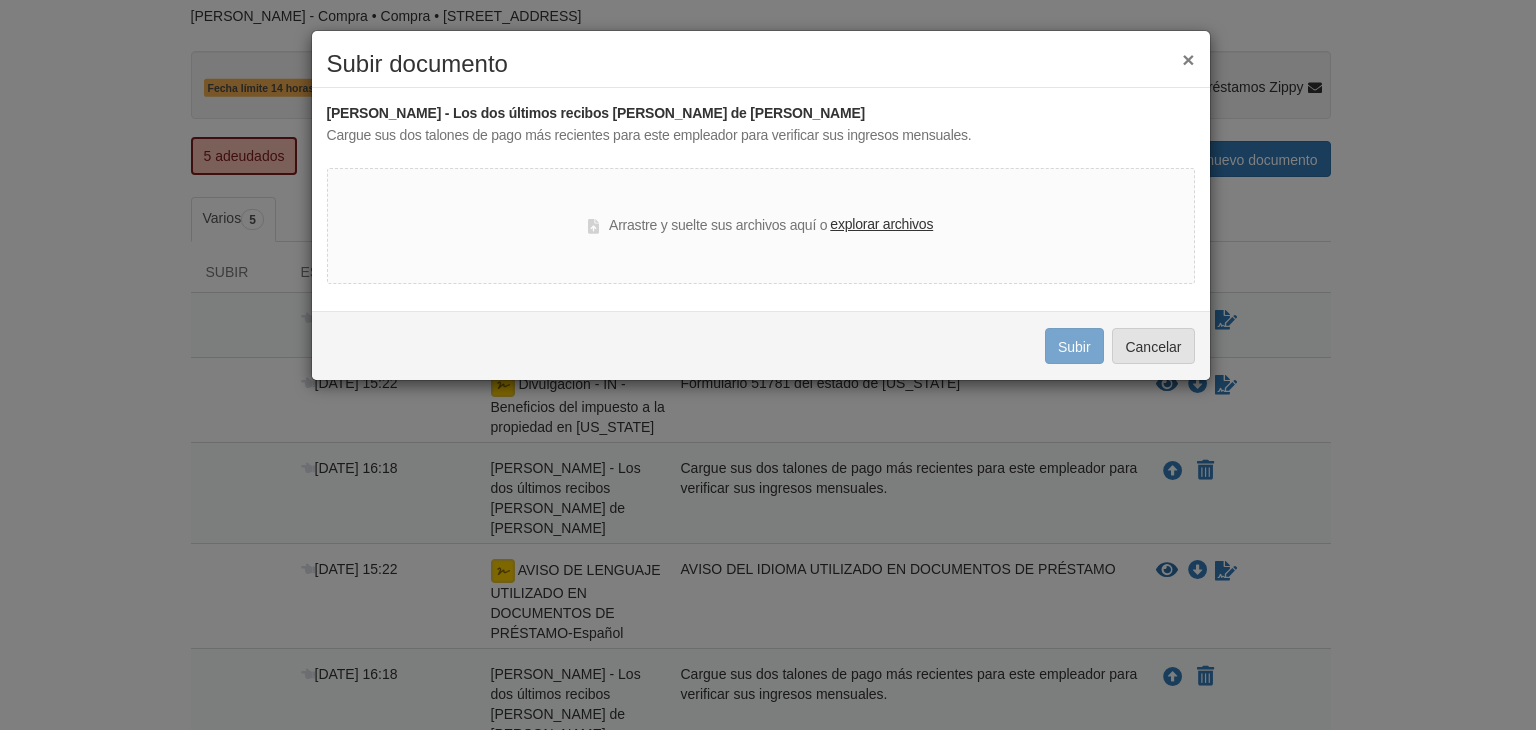 click on "×" at bounding box center [1188, 59] 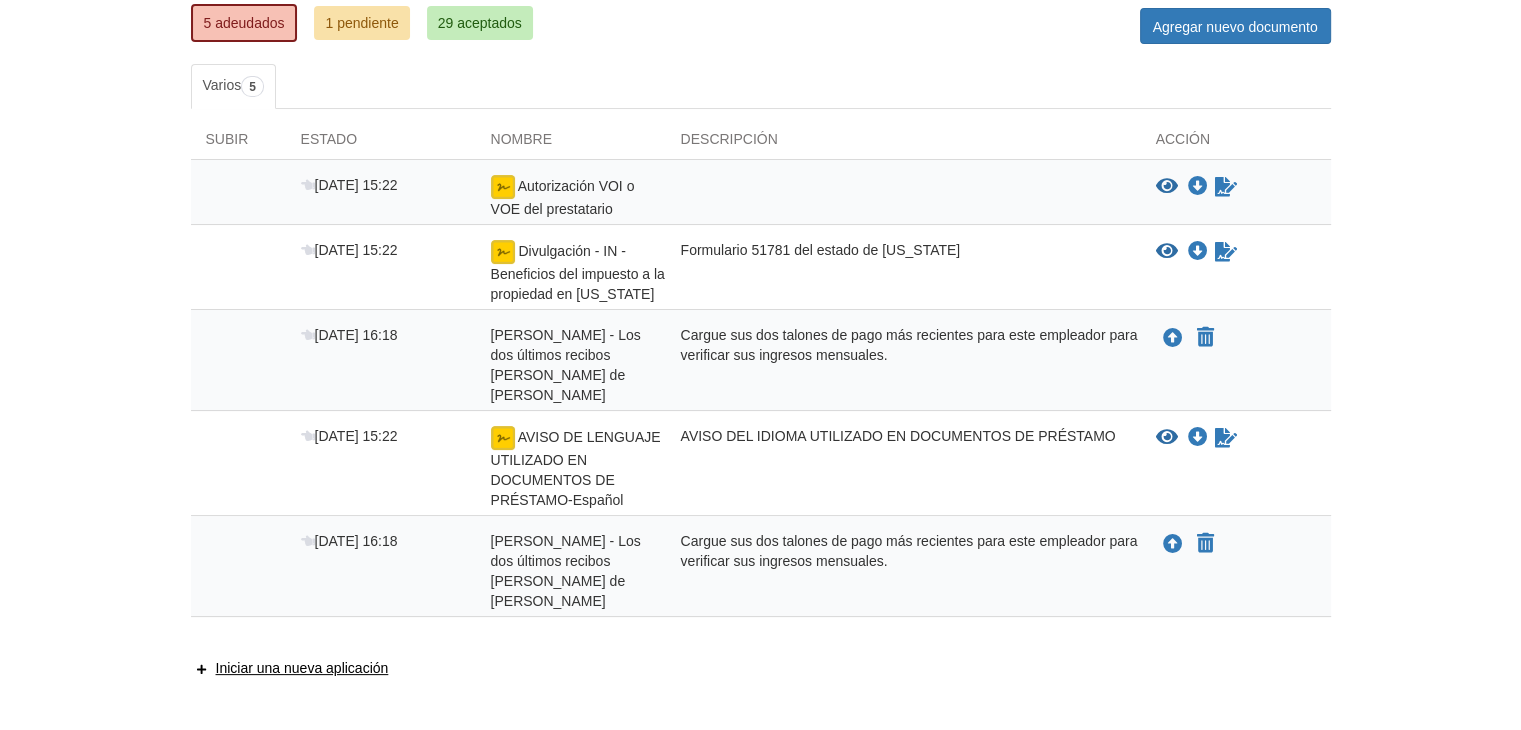 scroll, scrollTop: 289, scrollLeft: 0, axis: vertical 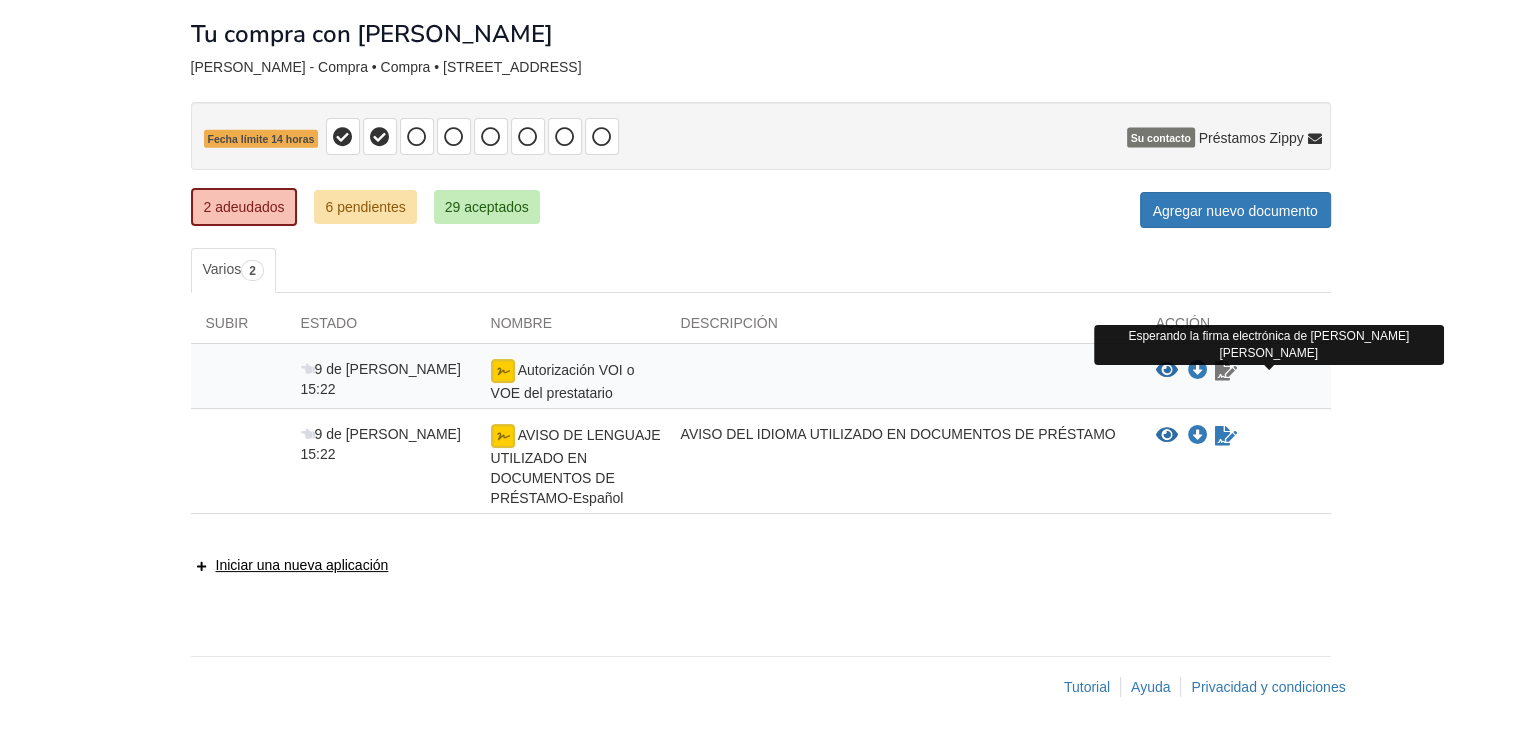 click at bounding box center [1226, 371] 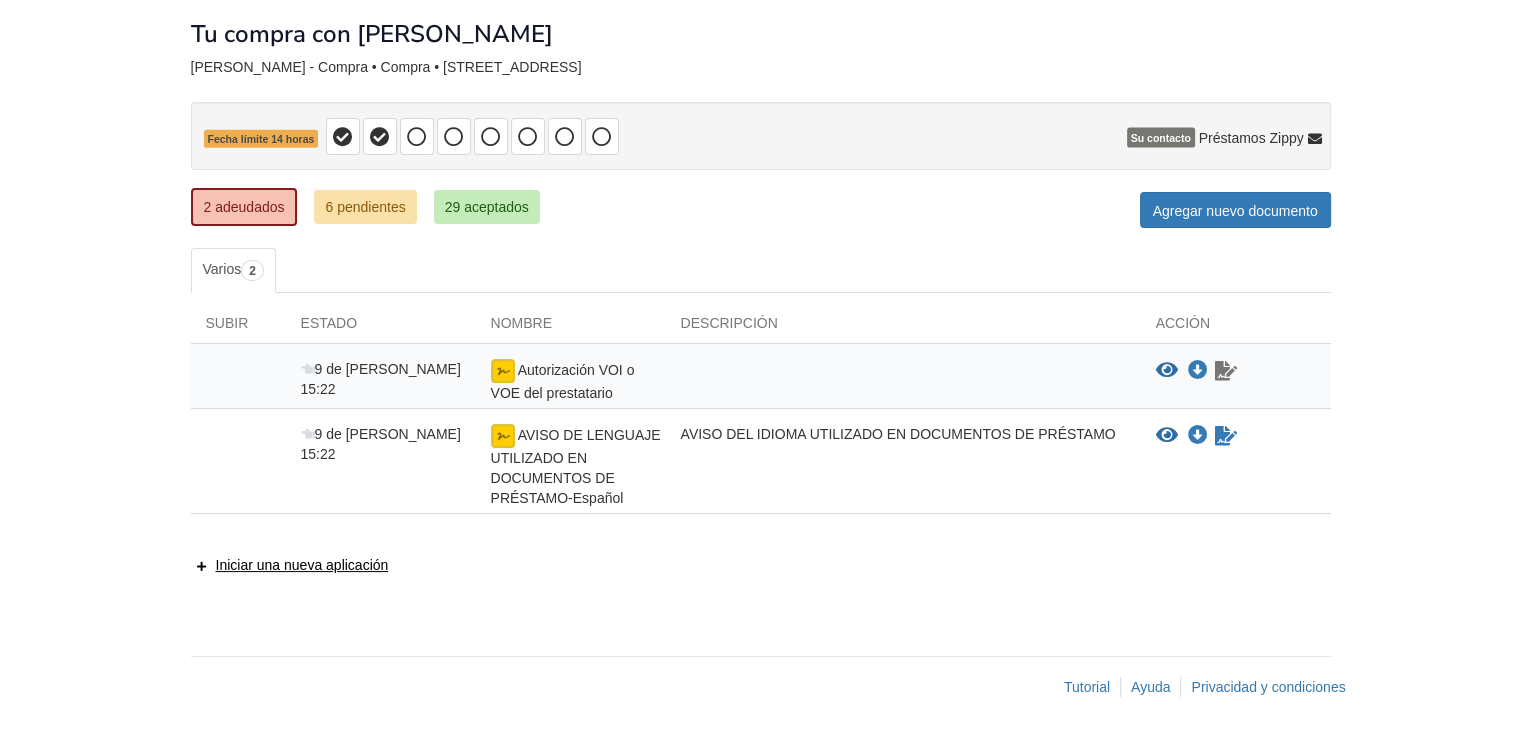 click at bounding box center [1226, 371] 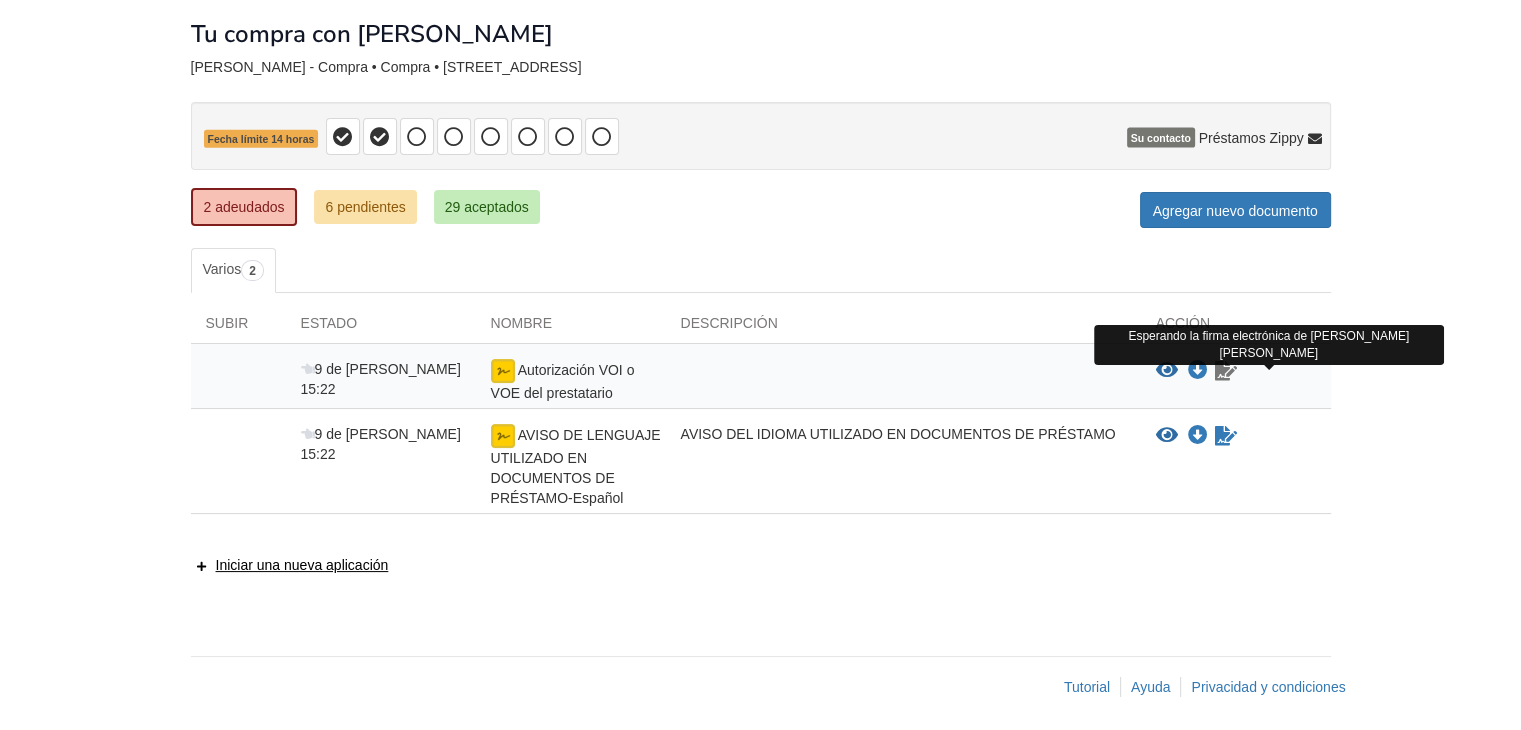 click at bounding box center [1226, 371] 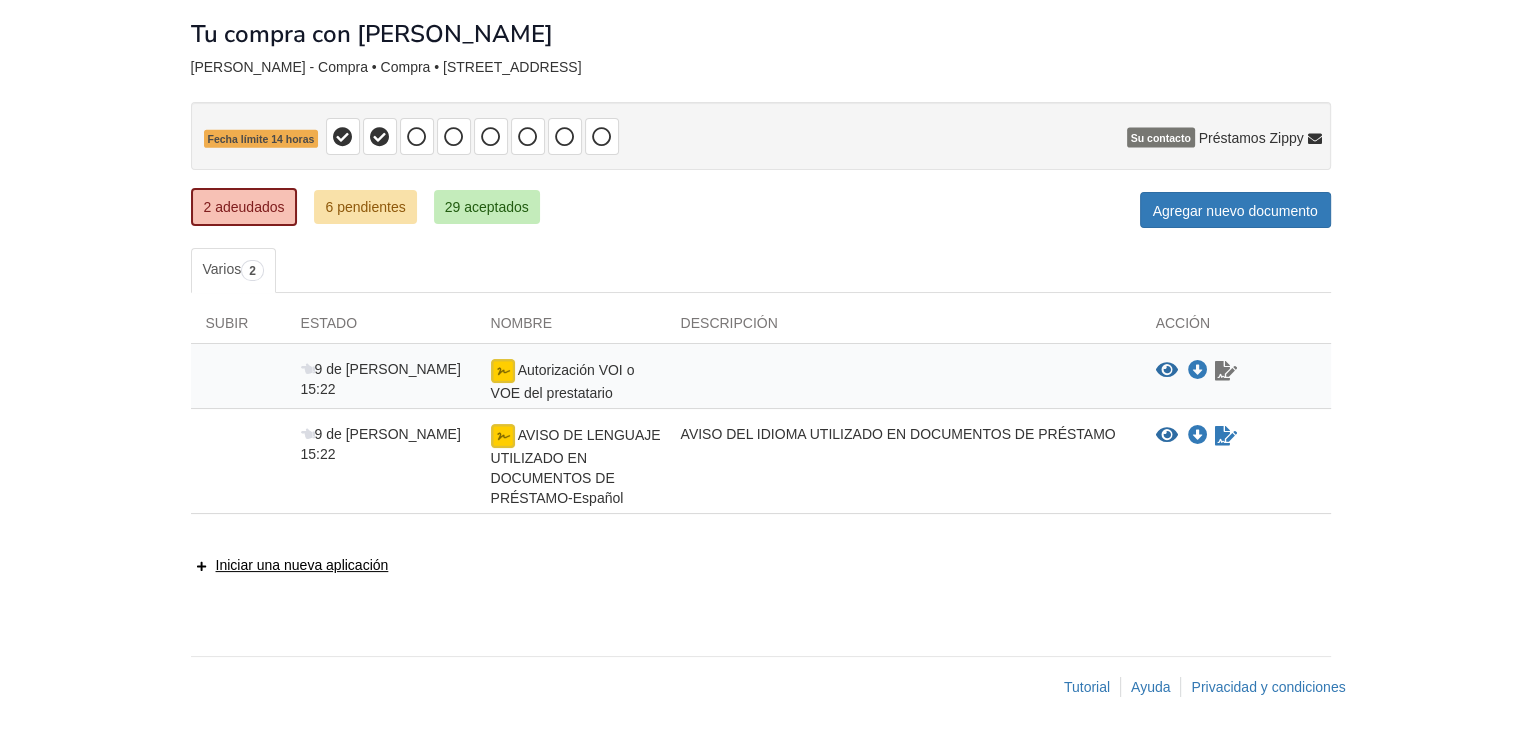 click at bounding box center (1226, 371) 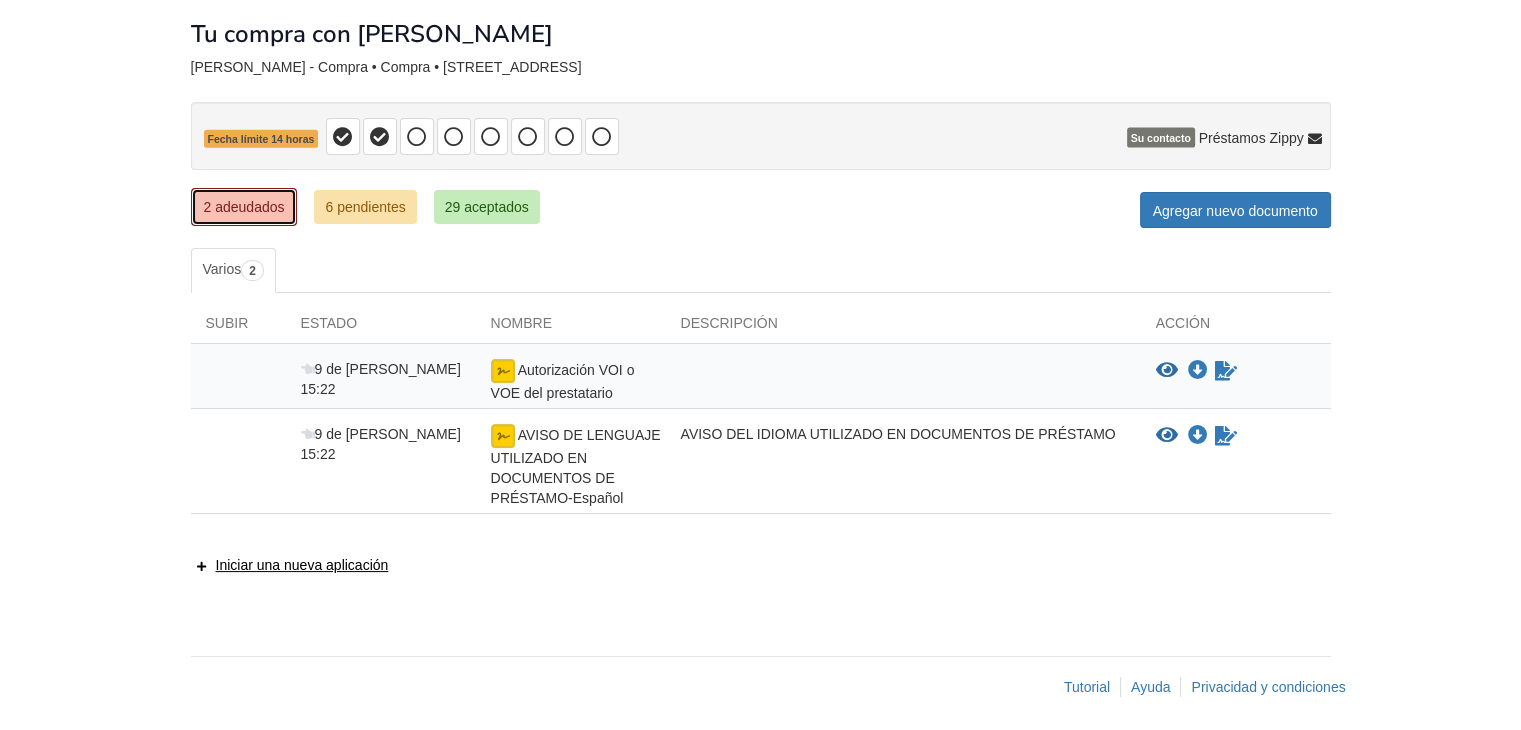 click on "2 adeudados" at bounding box center (244, 207) 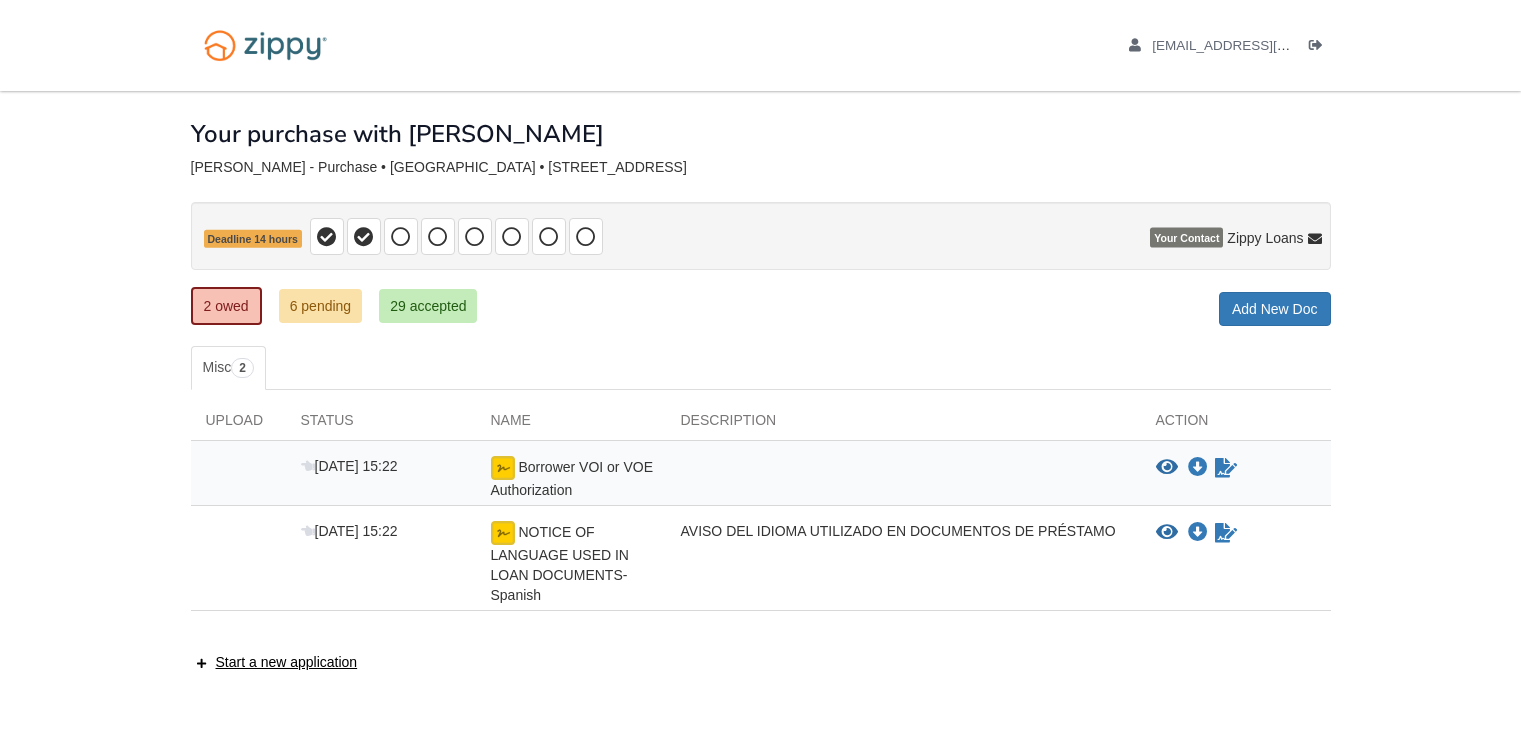 scroll, scrollTop: 0, scrollLeft: 0, axis: both 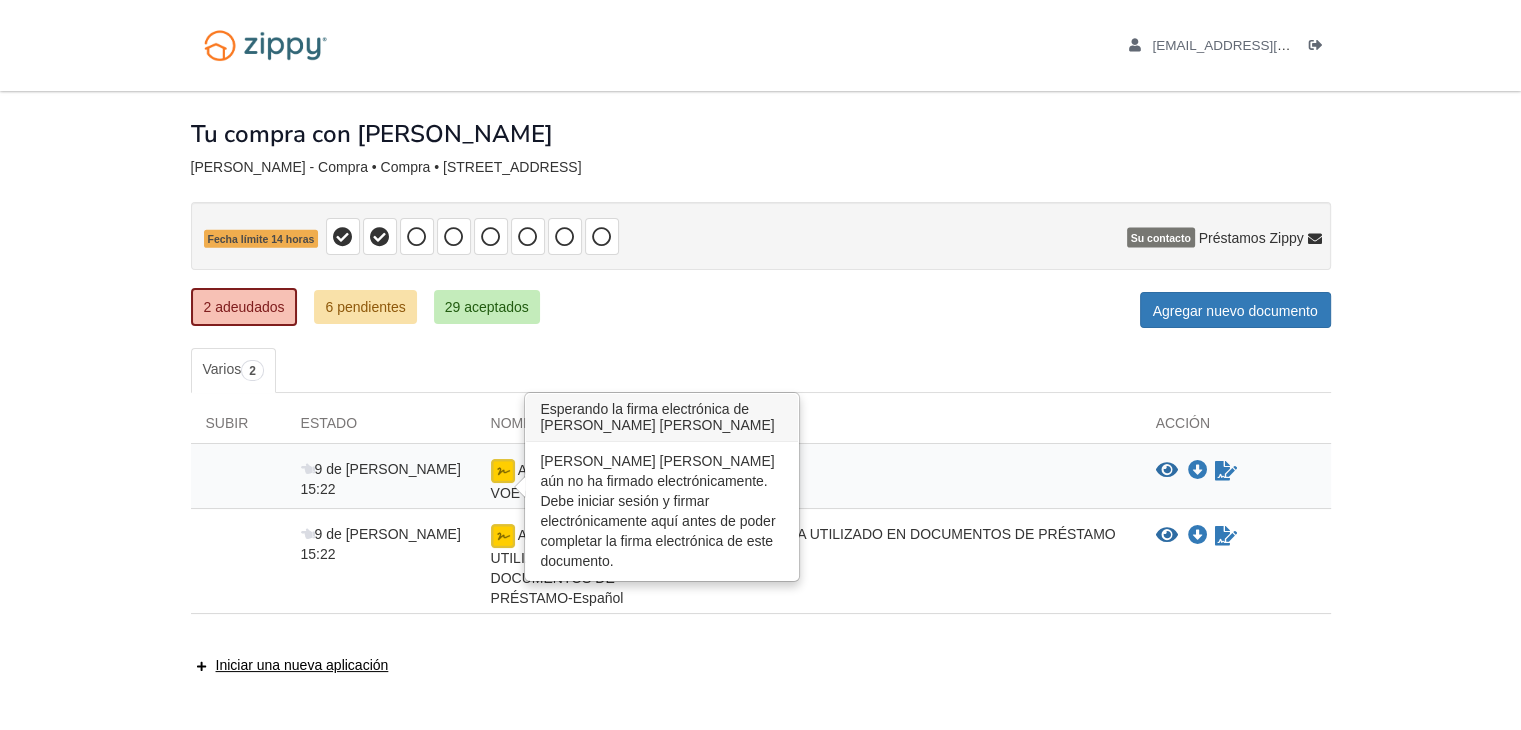 click at bounding box center [503, 471] 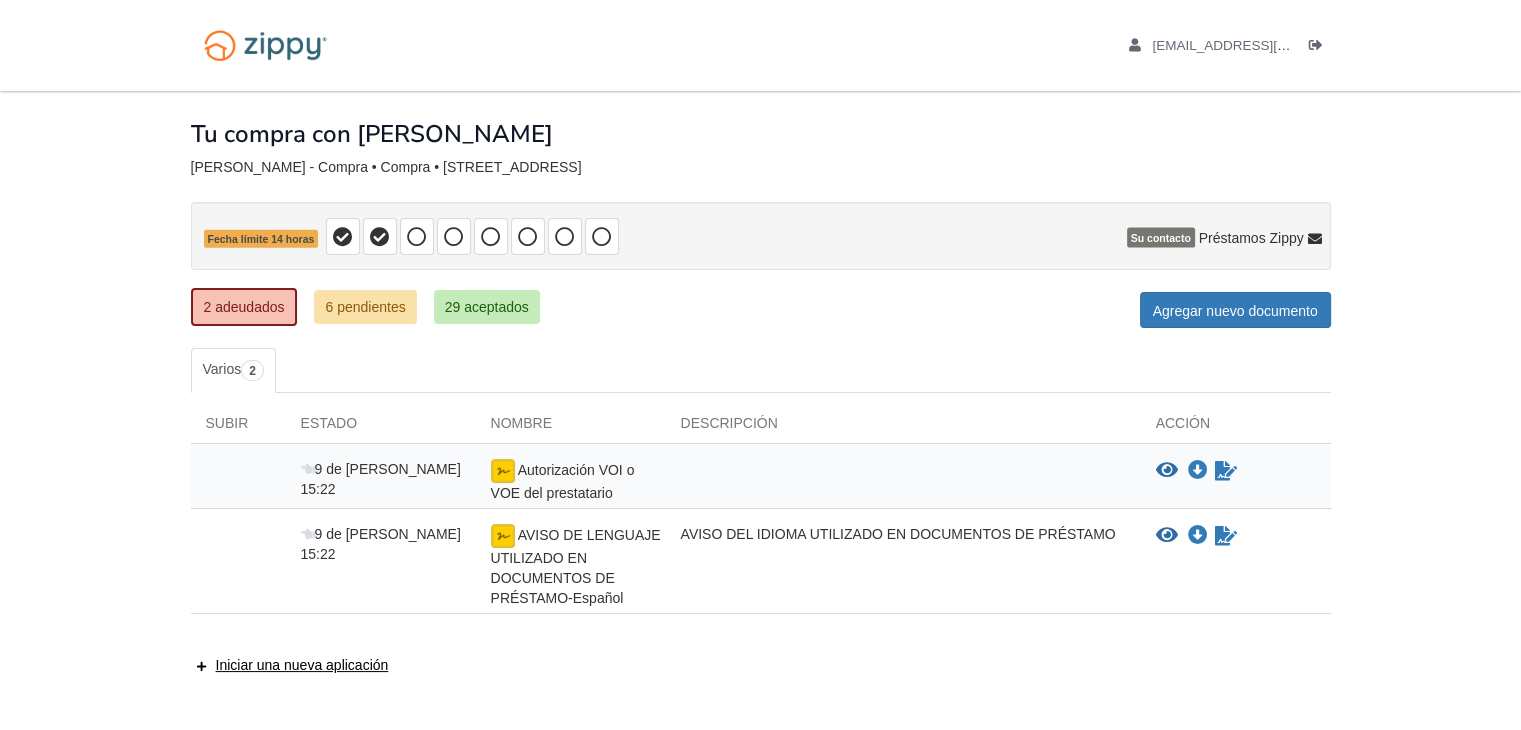 click on "9 de [PERSON_NAME] 15:22" at bounding box center [381, 566] 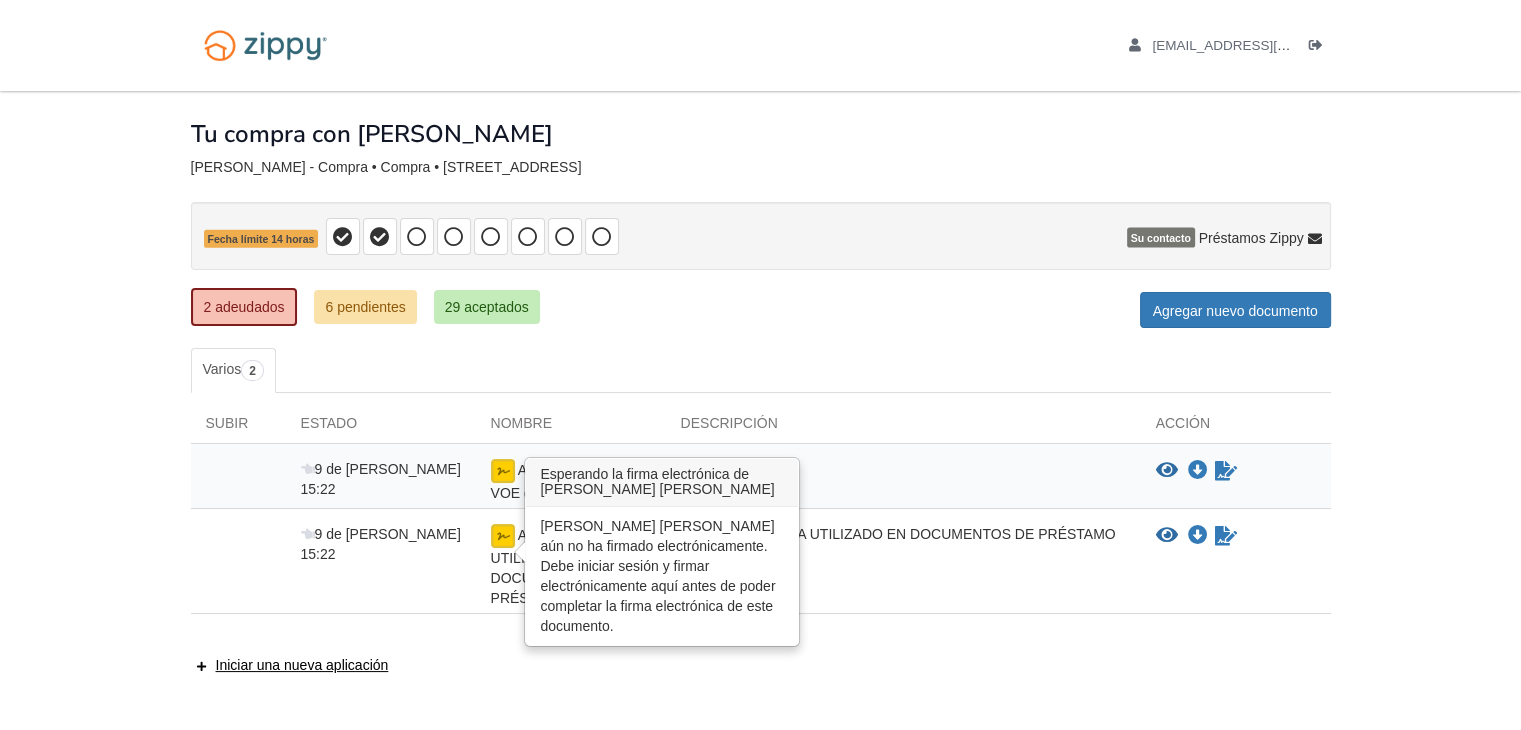click at bounding box center (503, 536) 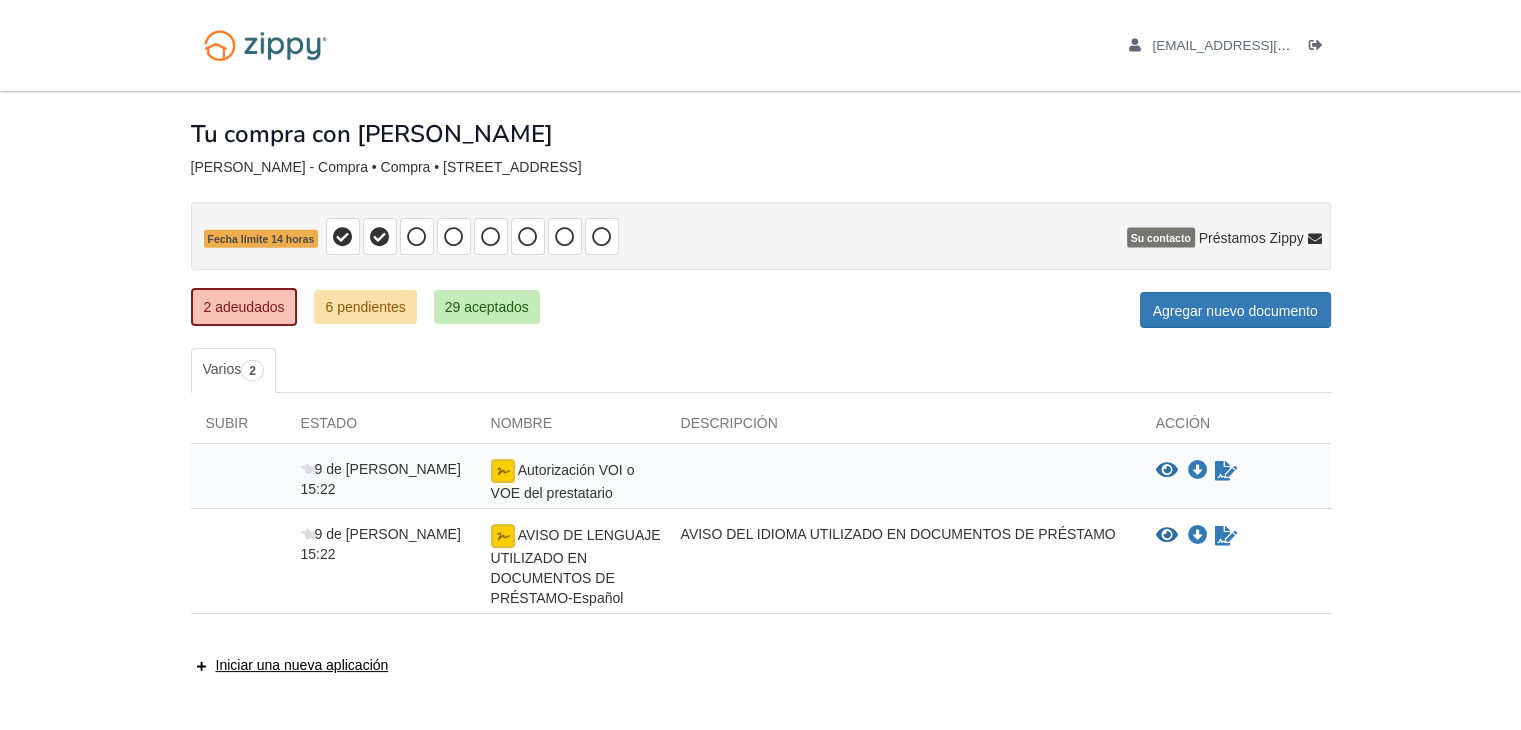 click on "9 de [PERSON_NAME] 15:22" at bounding box center (381, 481) 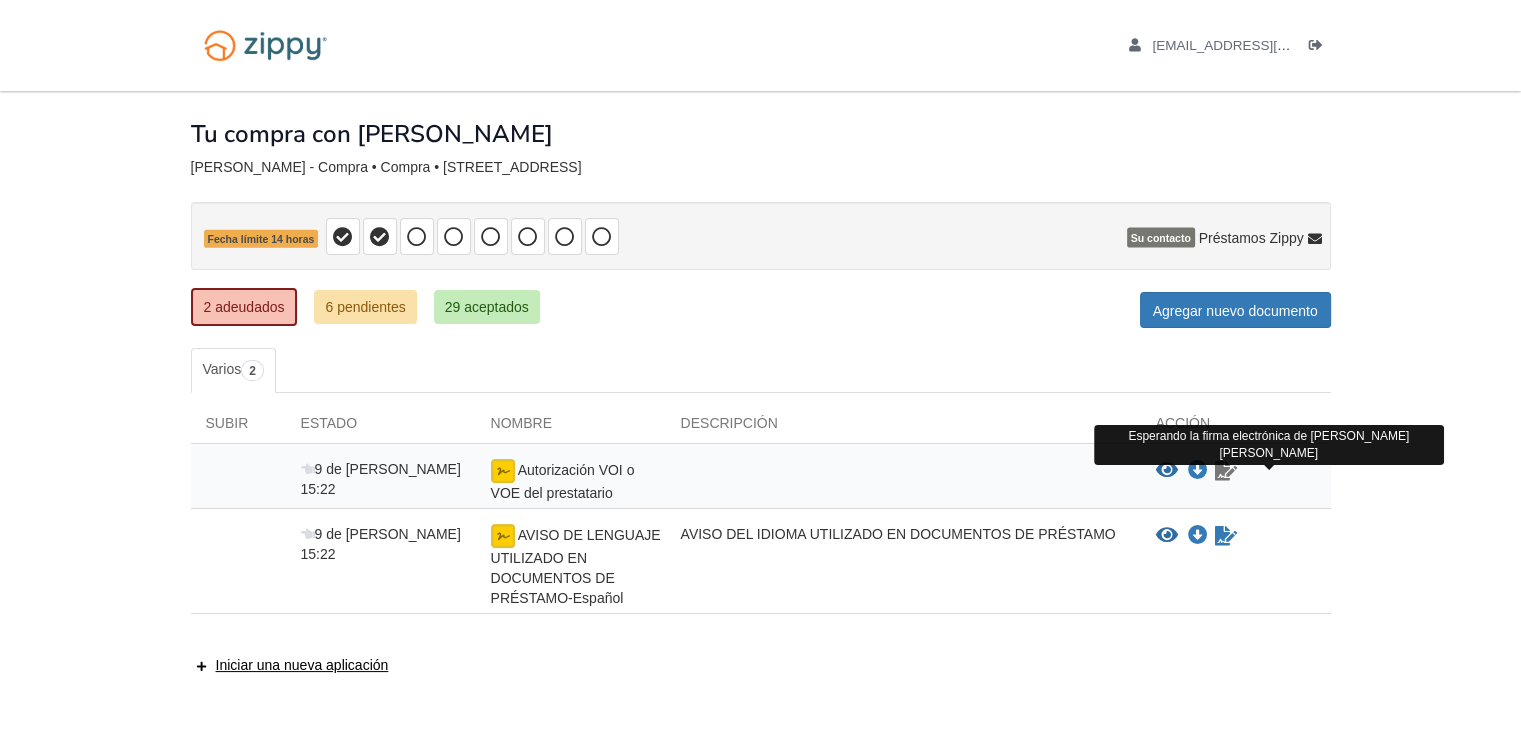 click at bounding box center [1226, 471] 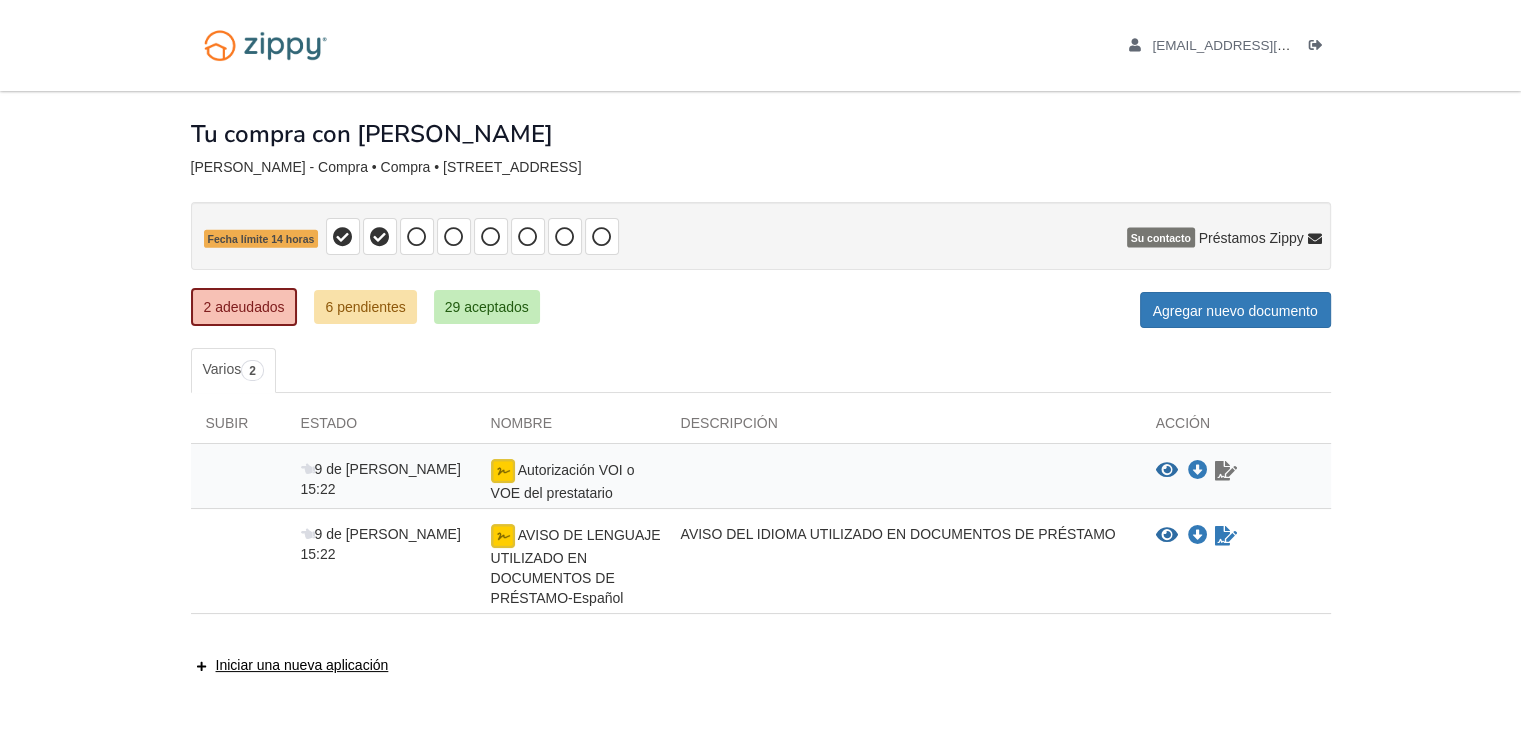 click at bounding box center [1226, 471] 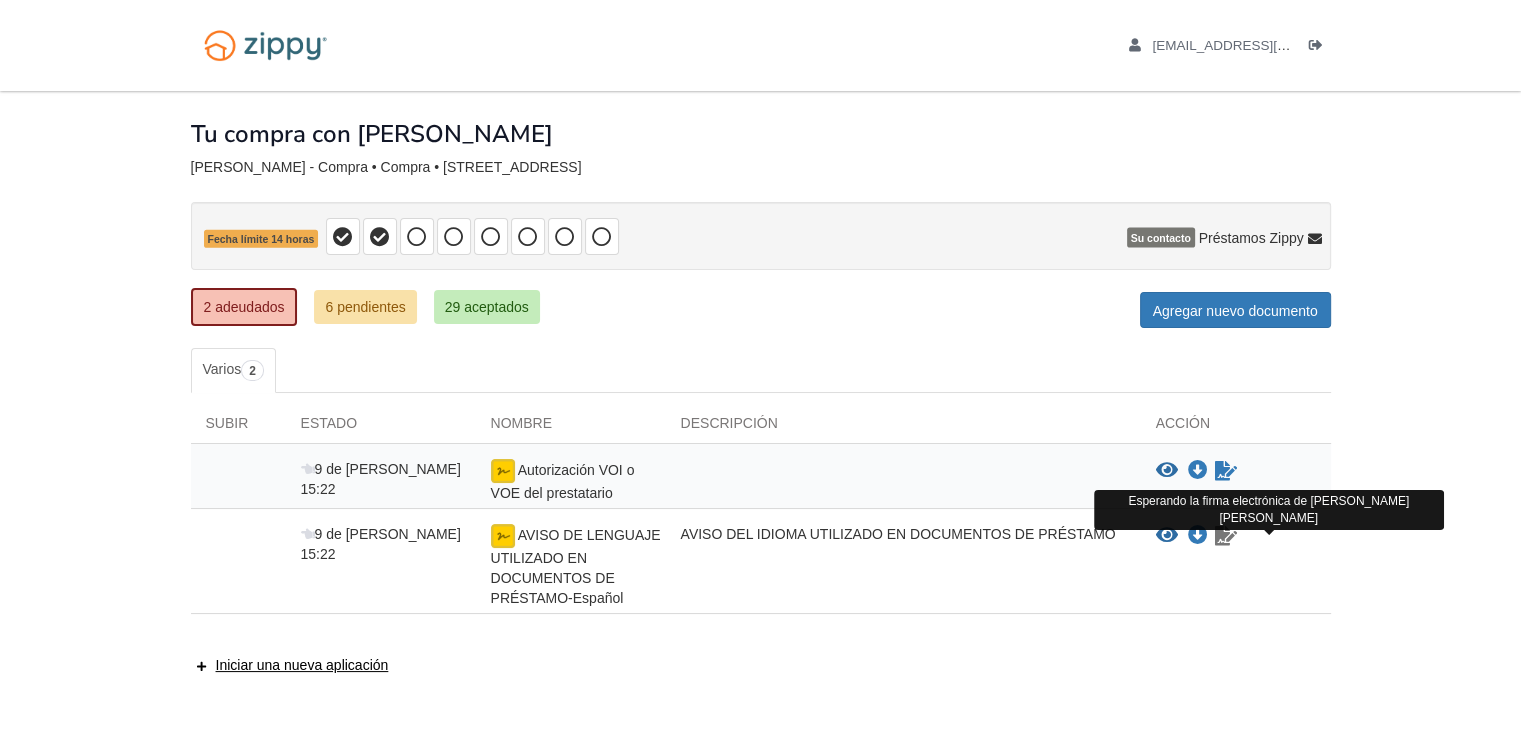 click on "Sign document" at bounding box center (1226, 536) 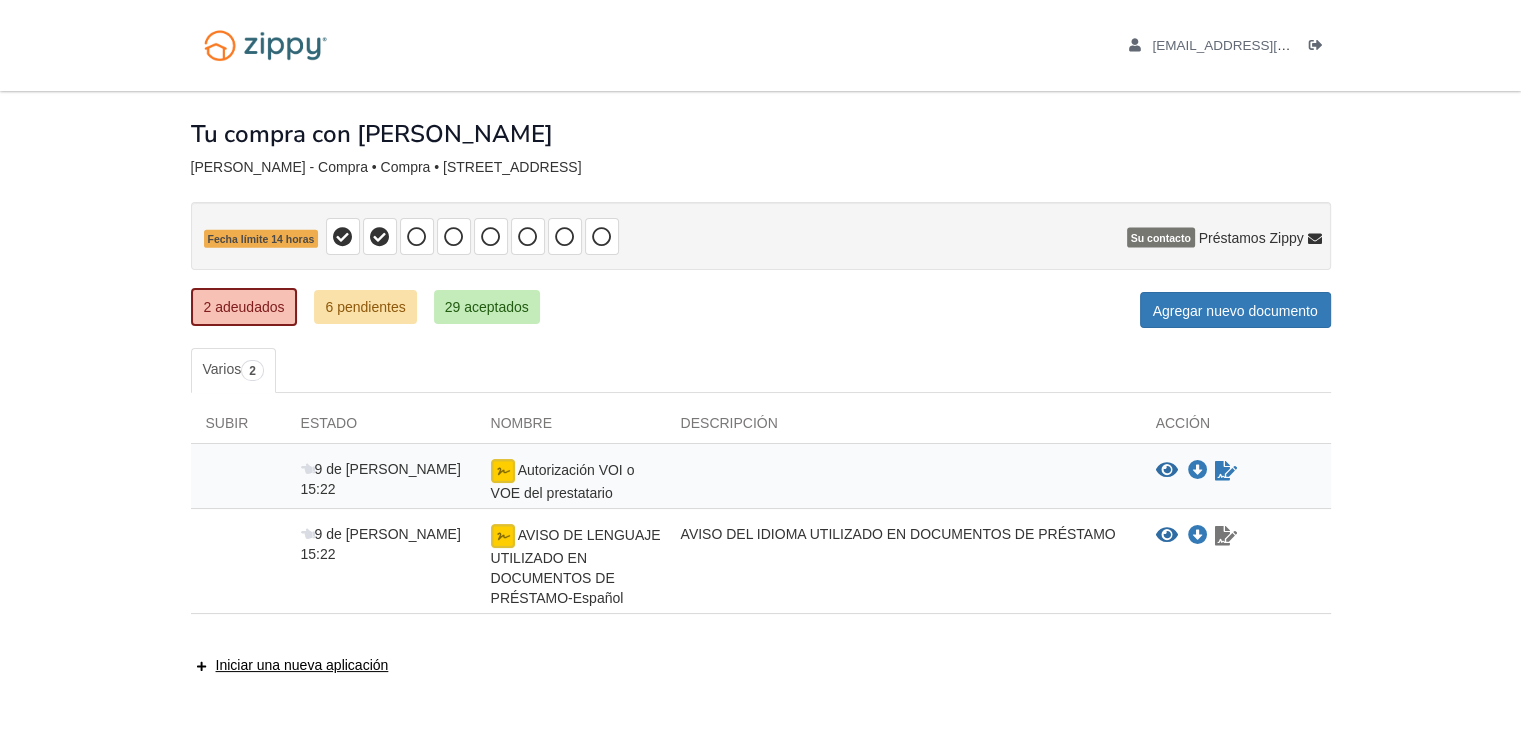 click on "Sign document" at bounding box center [1226, 536] 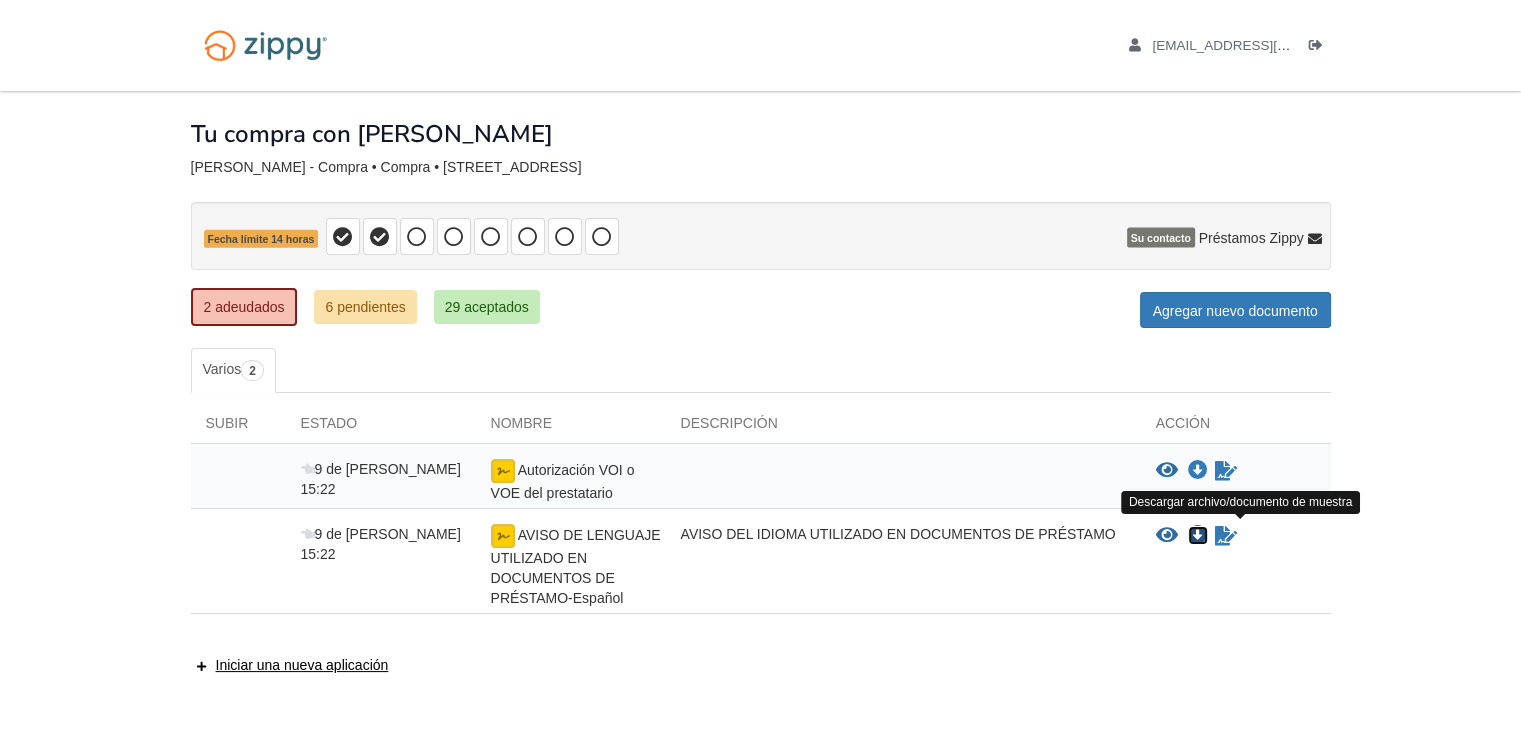 click at bounding box center [1198, 536] 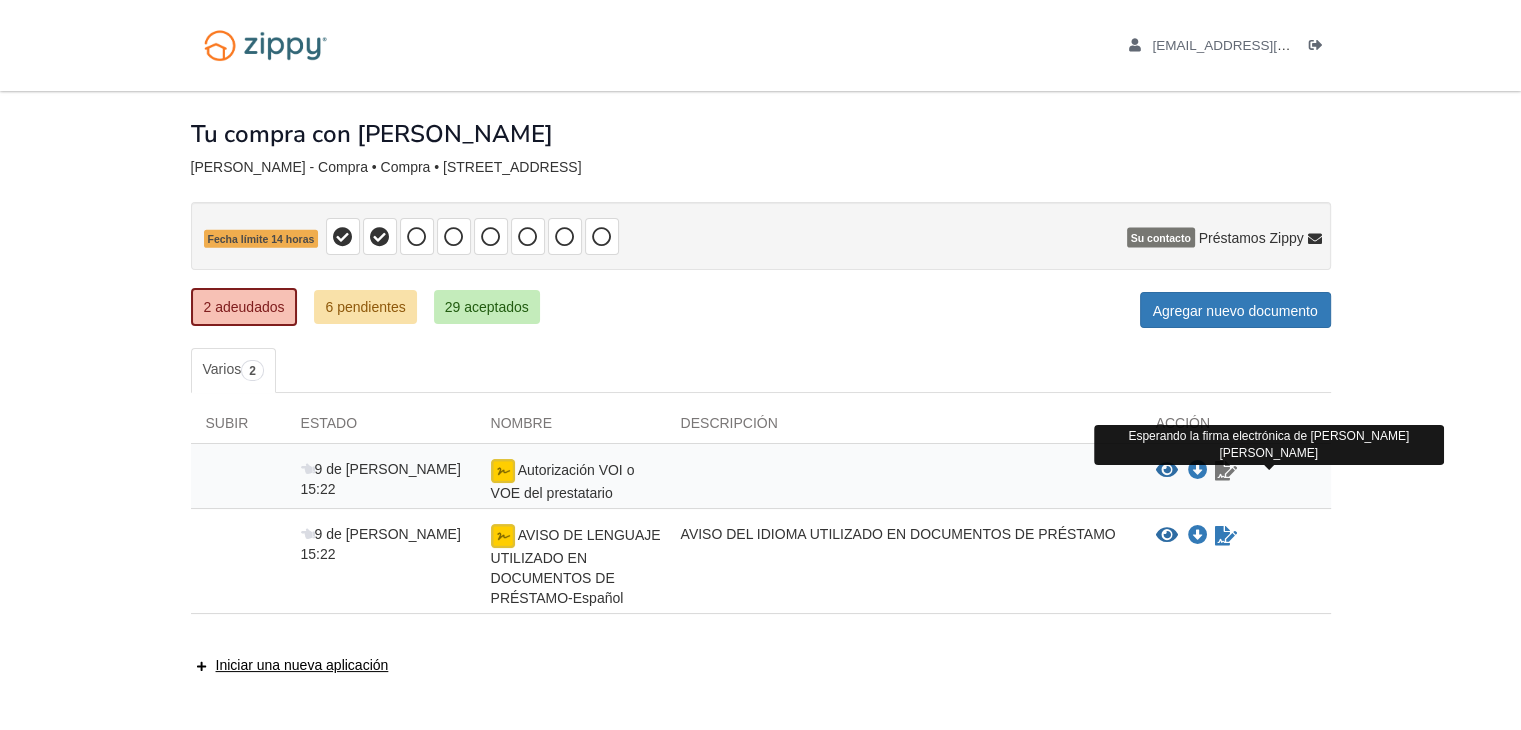 click at bounding box center [1226, 471] 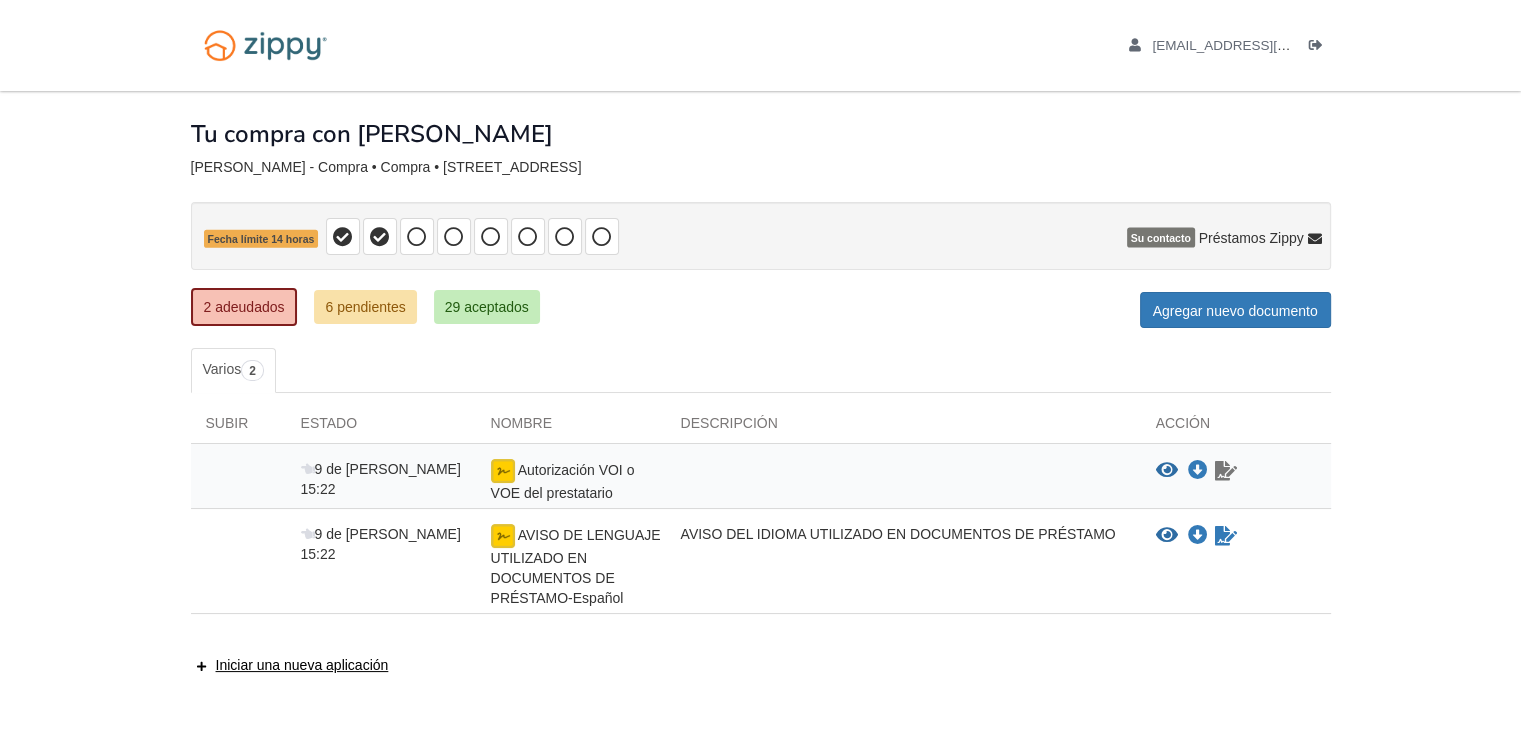 click at bounding box center (1226, 471) 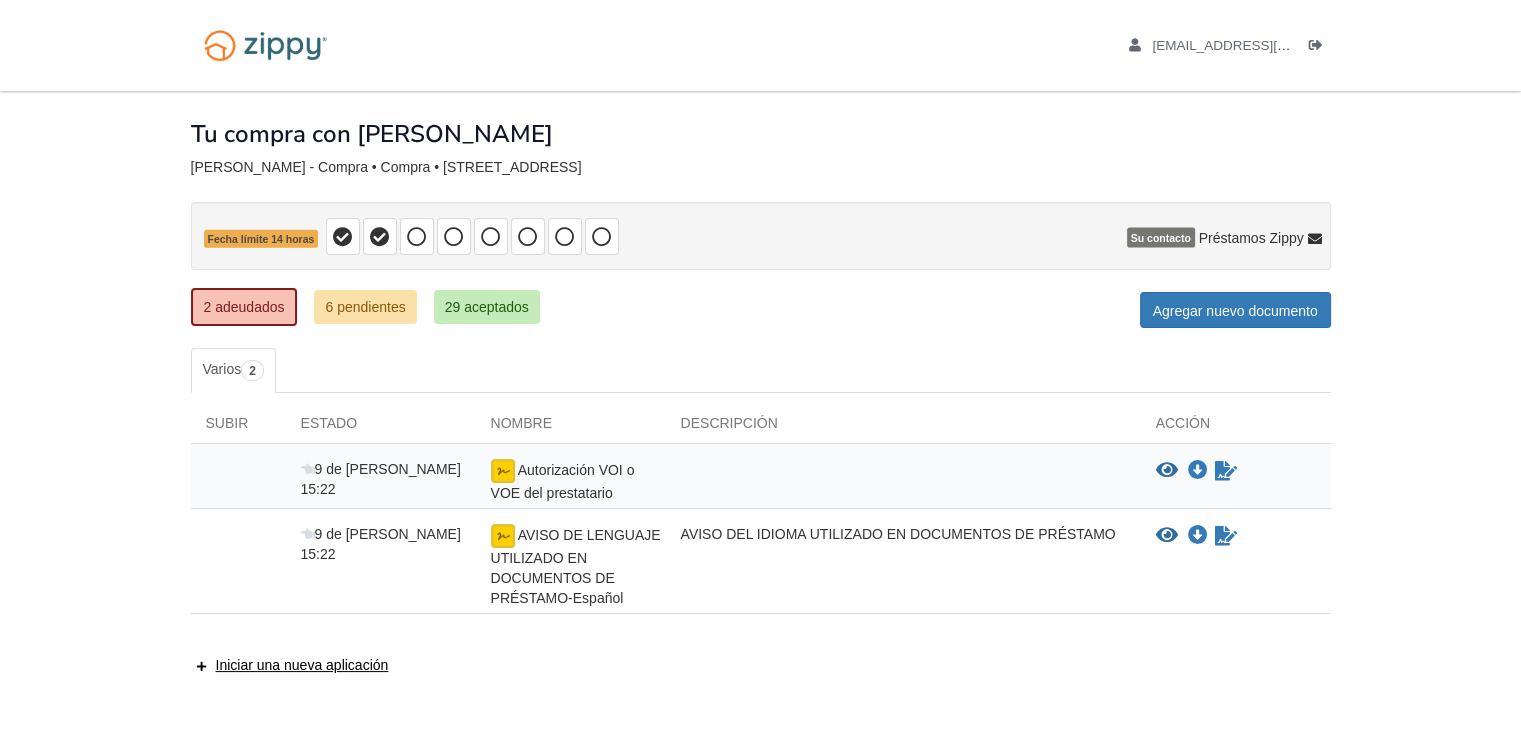 click on "Autorización VOI o VOE del prestatario" at bounding box center [571, 481] 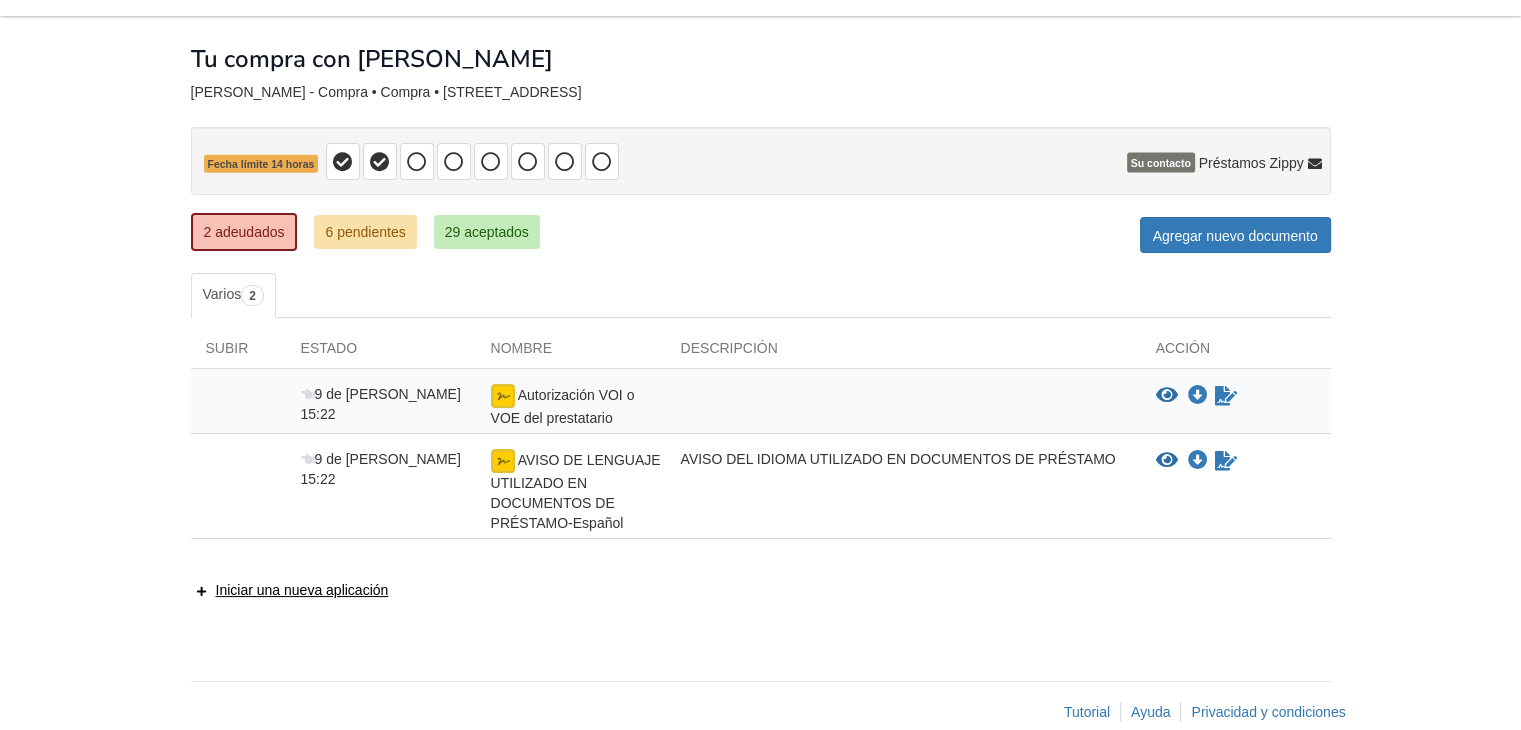 scroll, scrollTop: 86, scrollLeft: 0, axis: vertical 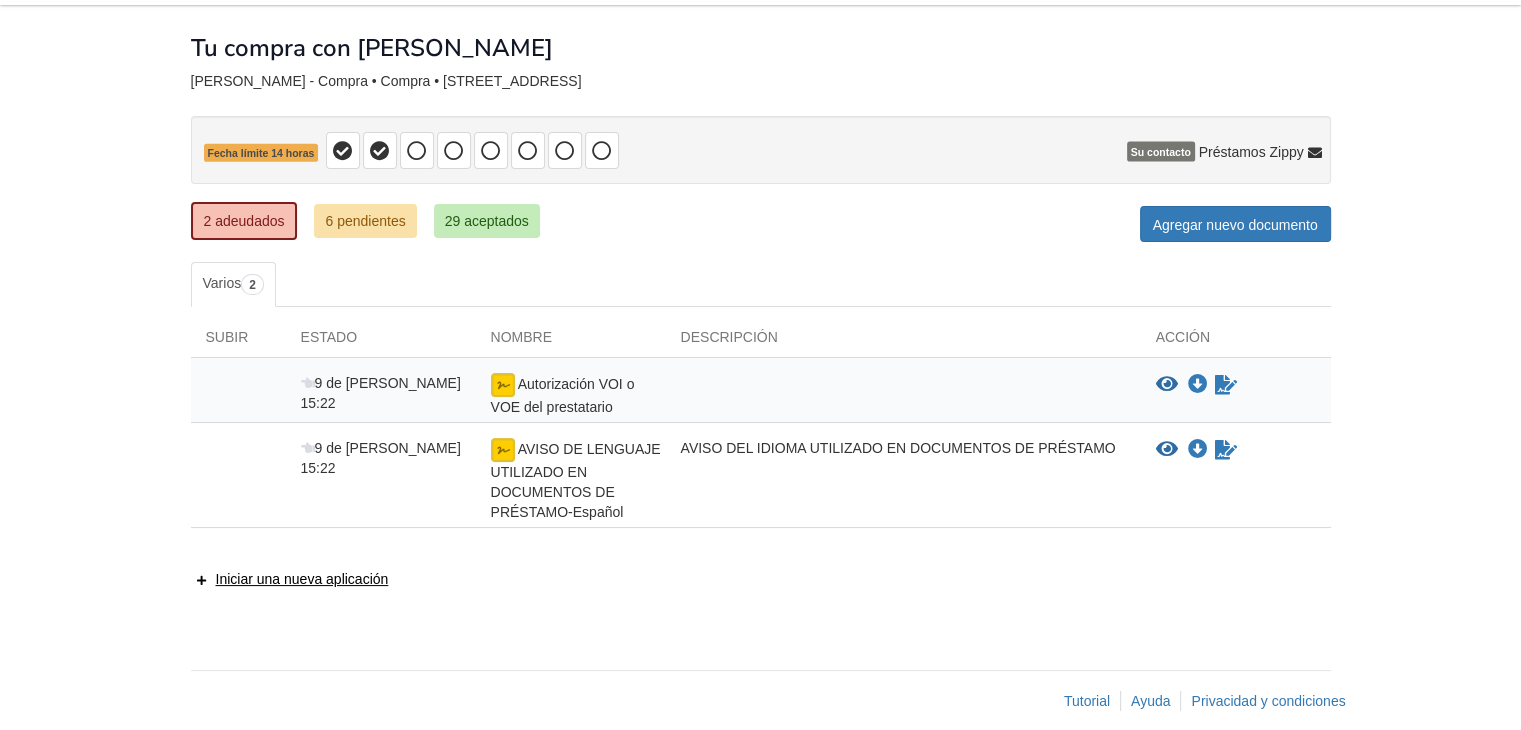 click on "AVISO DEL IDIOMA UTILIZADO EN DOCUMENTOS DE PRÉSTAMO" at bounding box center (903, 480) 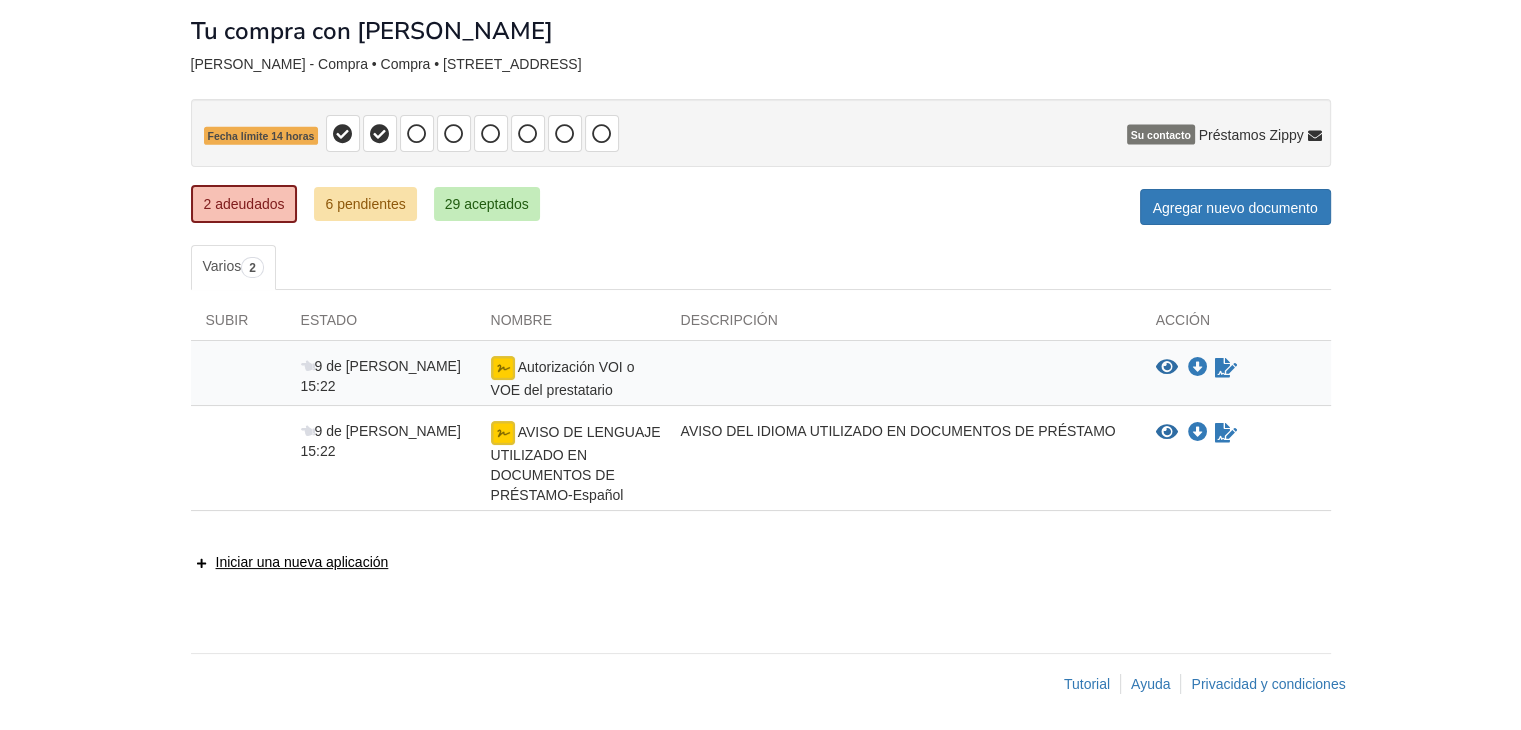 scroll, scrollTop: 0, scrollLeft: 0, axis: both 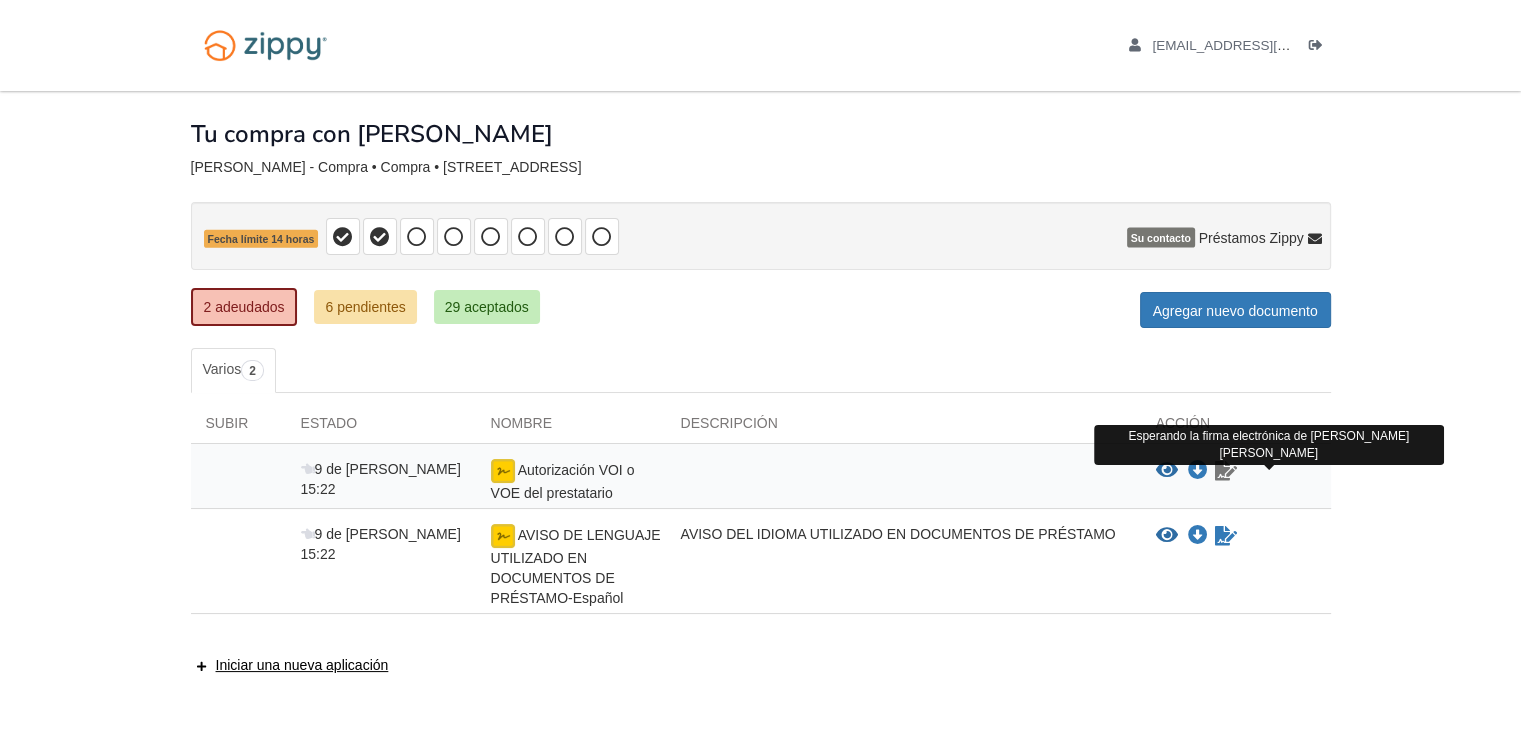 click at bounding box center [1226, 471] 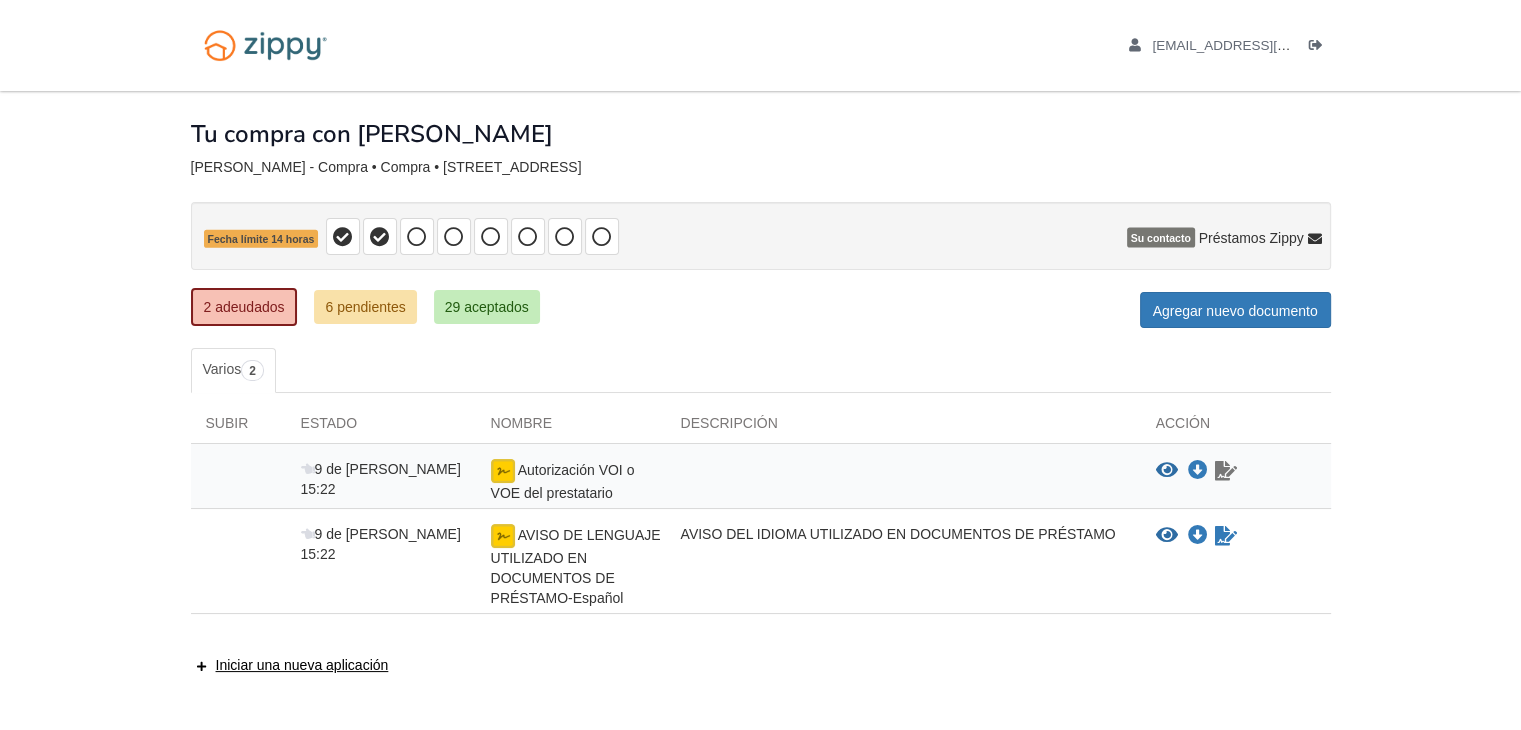 click at bounding box center (1226, 471) 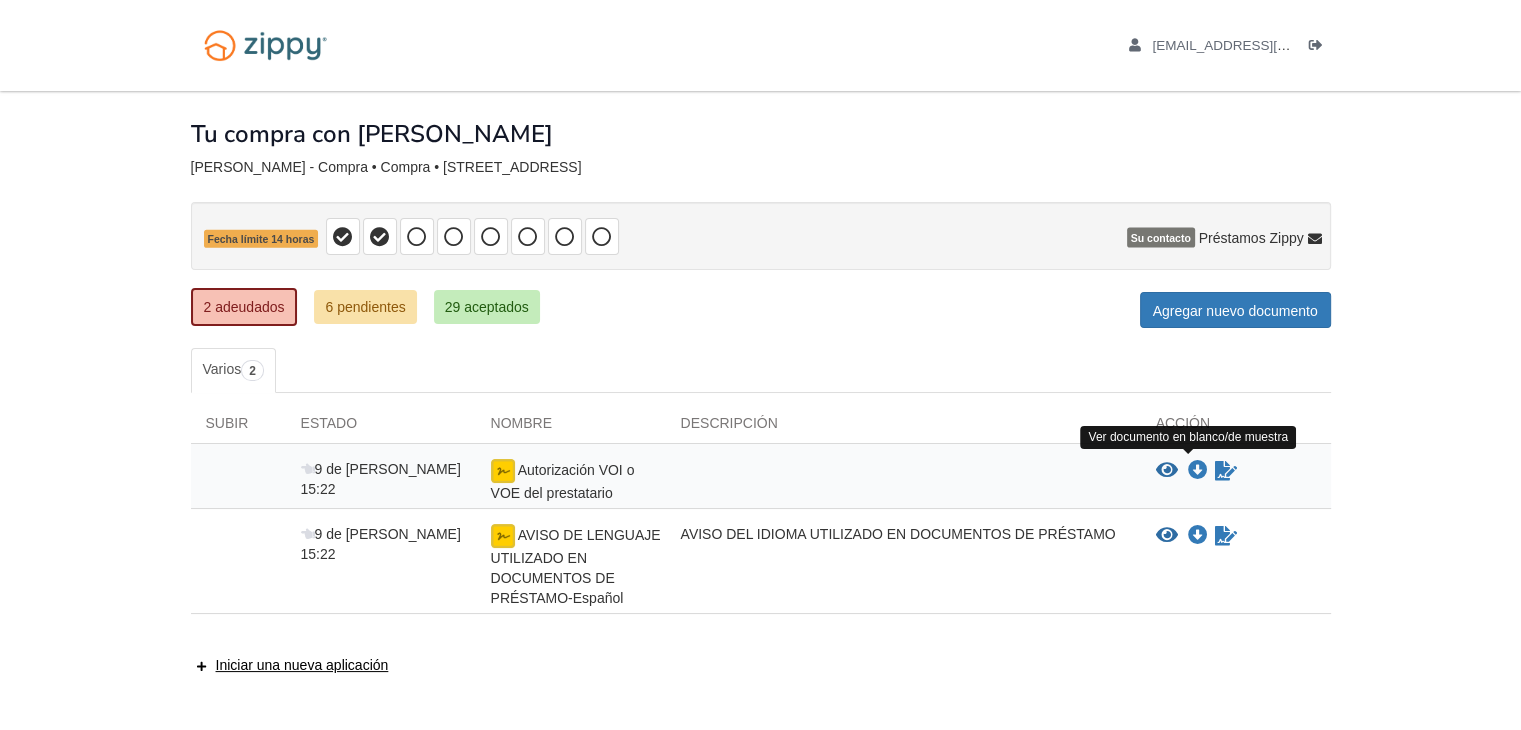 click at bounding box center [1167, 471] 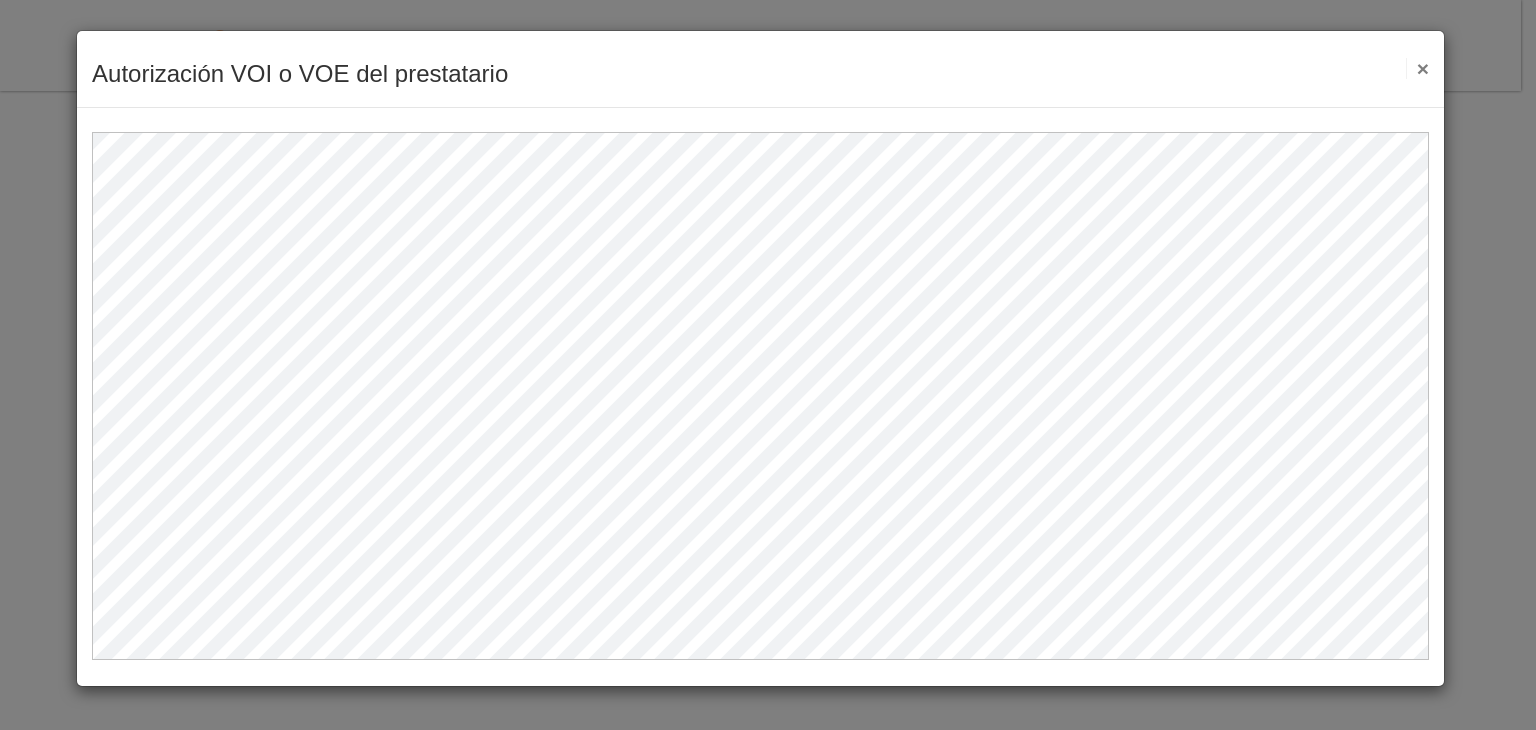 click on "×" at bounding box center [1417, 68] 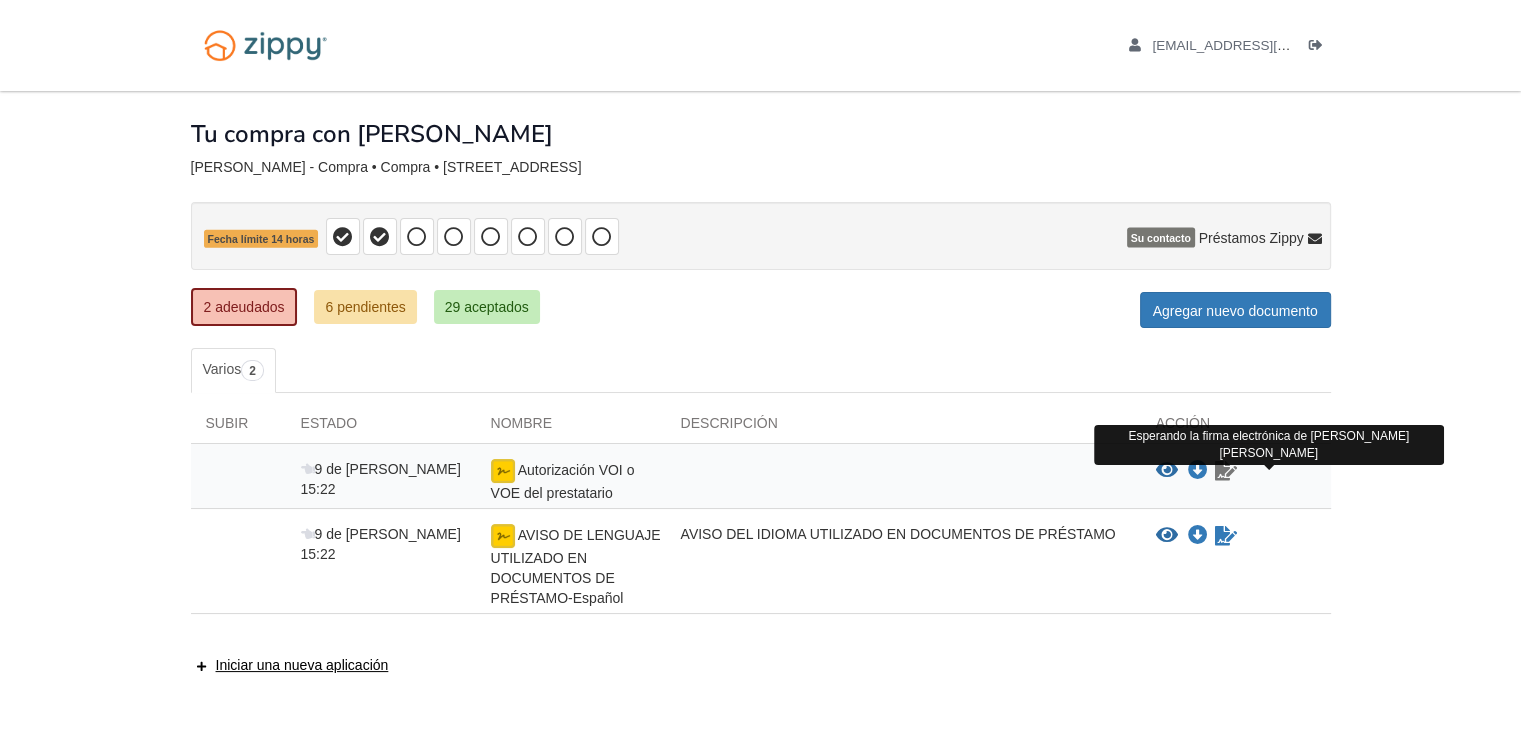 click at bounding box center (1226, 471) 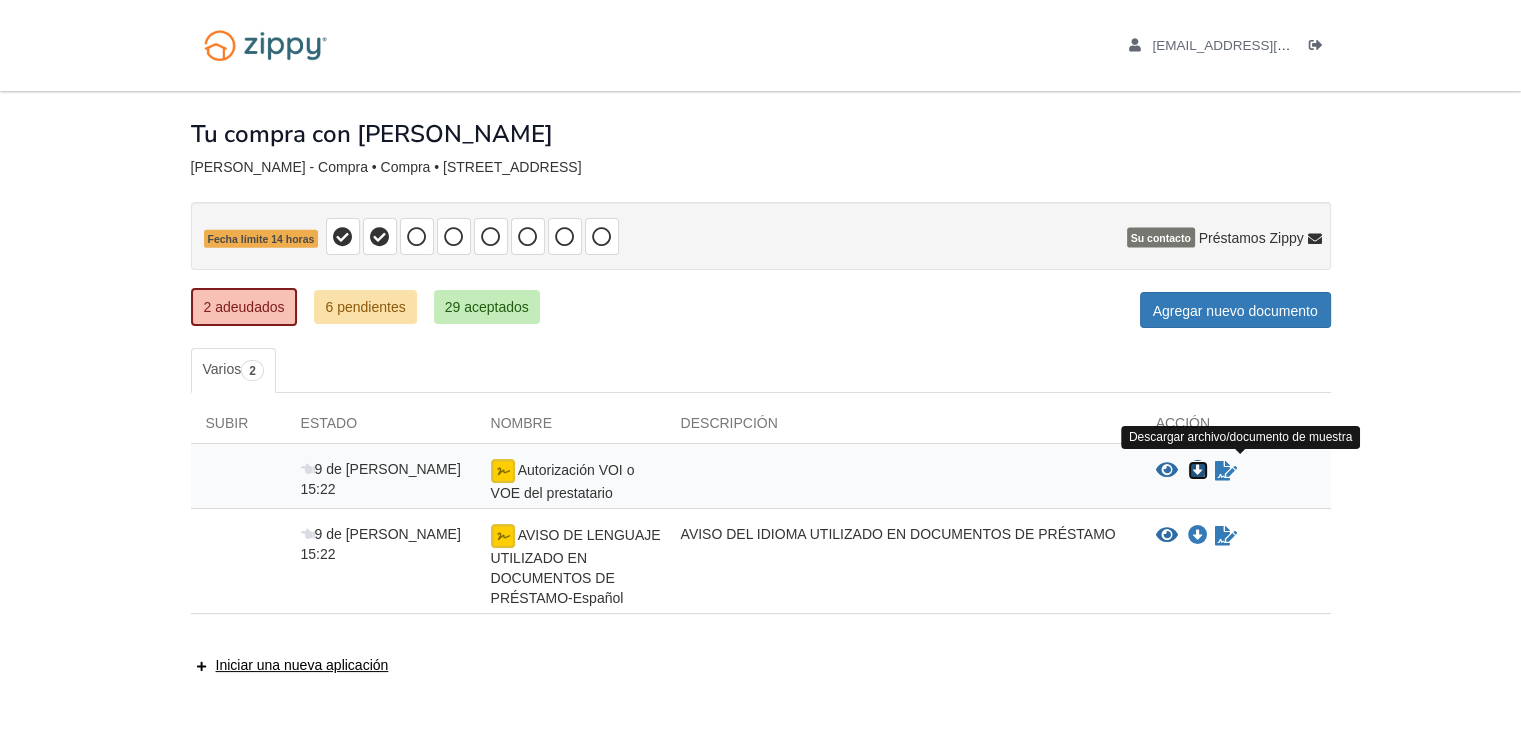 click at bounding box center (1198, 471) 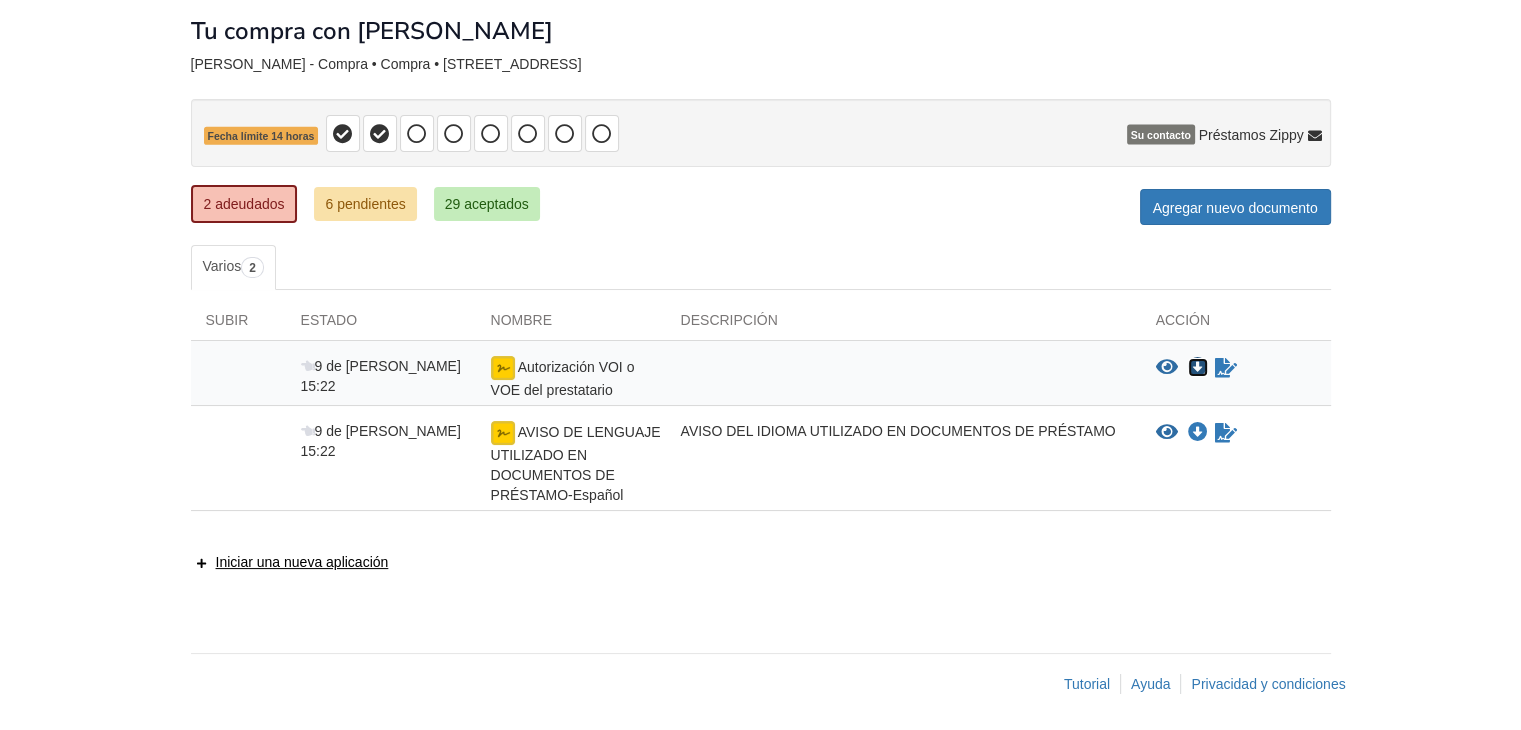 scroll, scrollTop: 0, scrollLeft: 0, axis: both 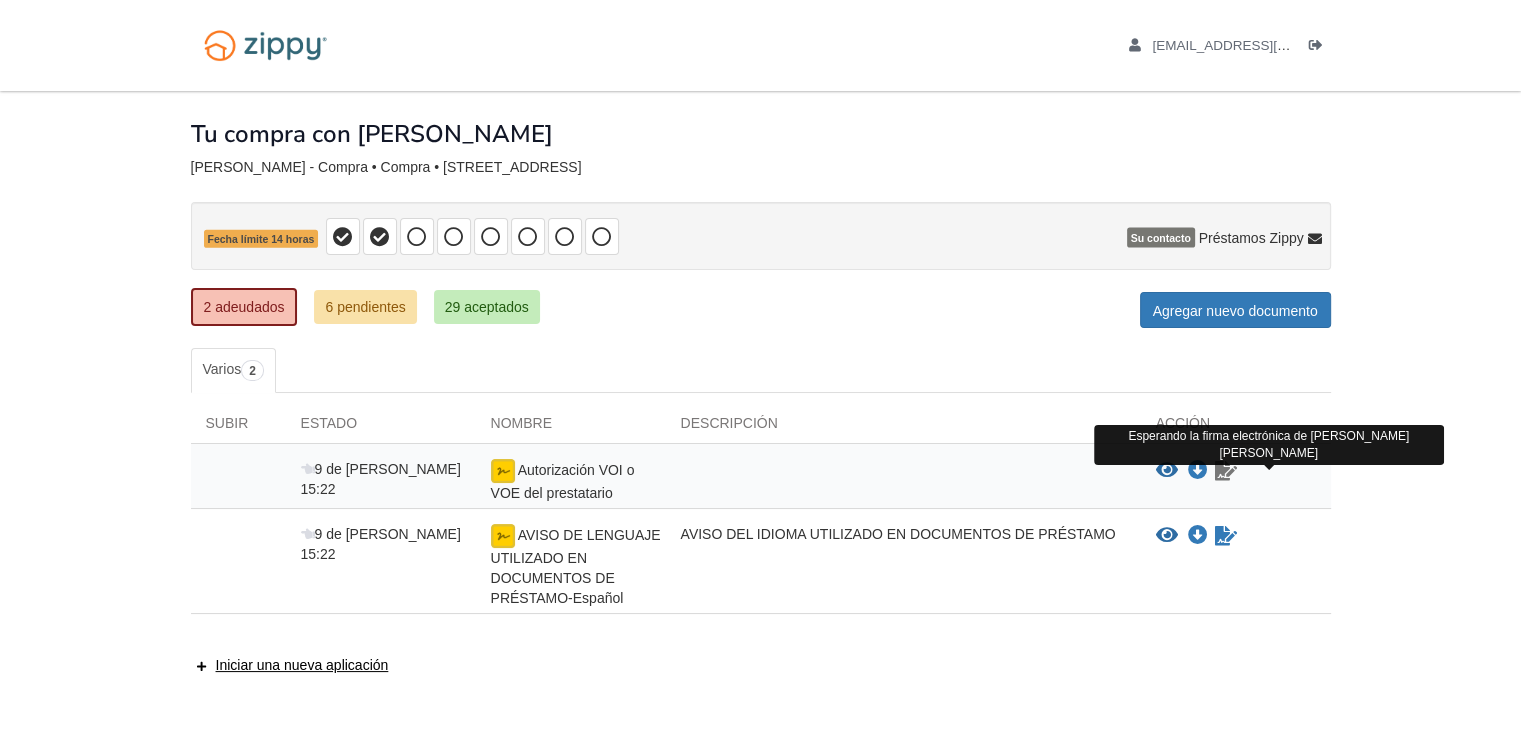 click at bounding box center (1226, 471) 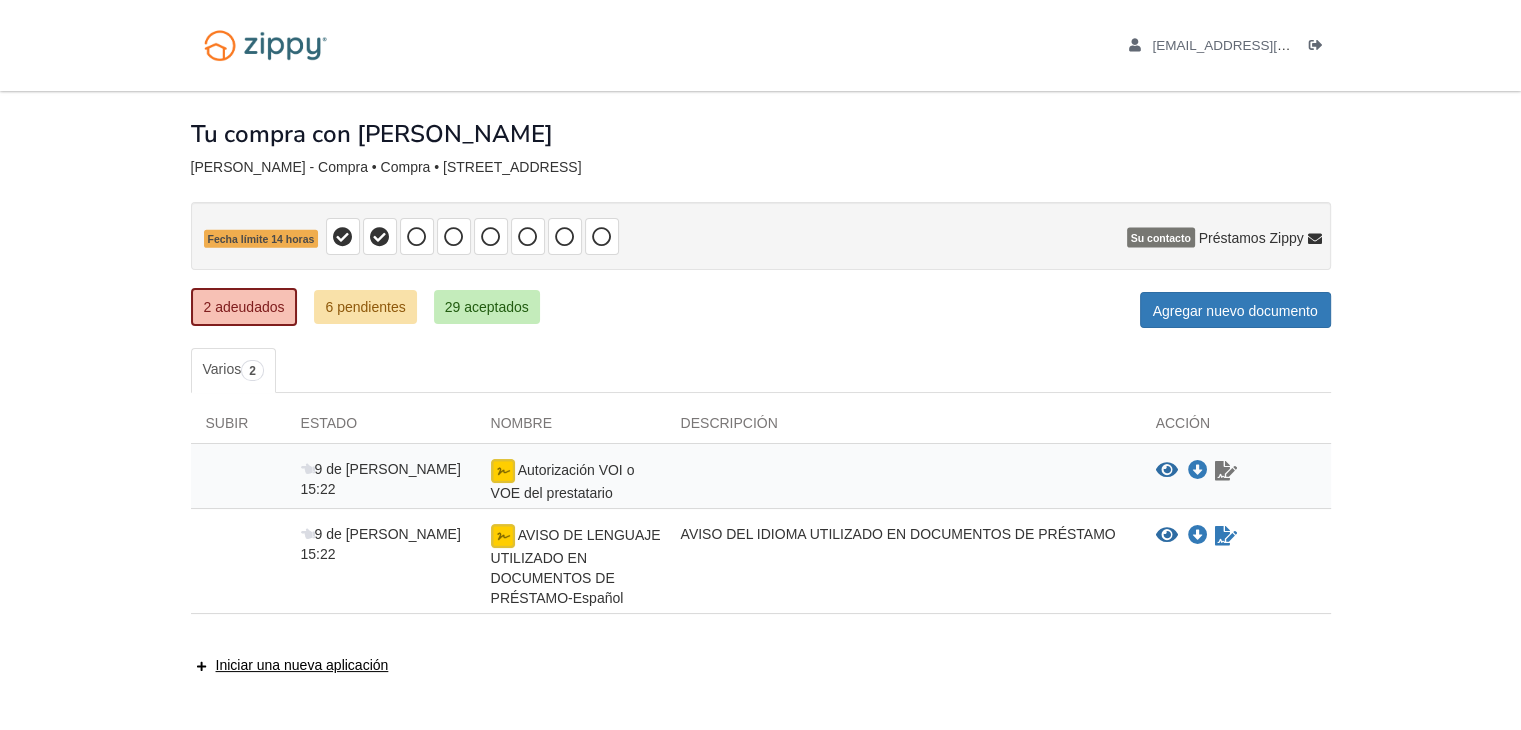 click at bounding box center [1226, 471] 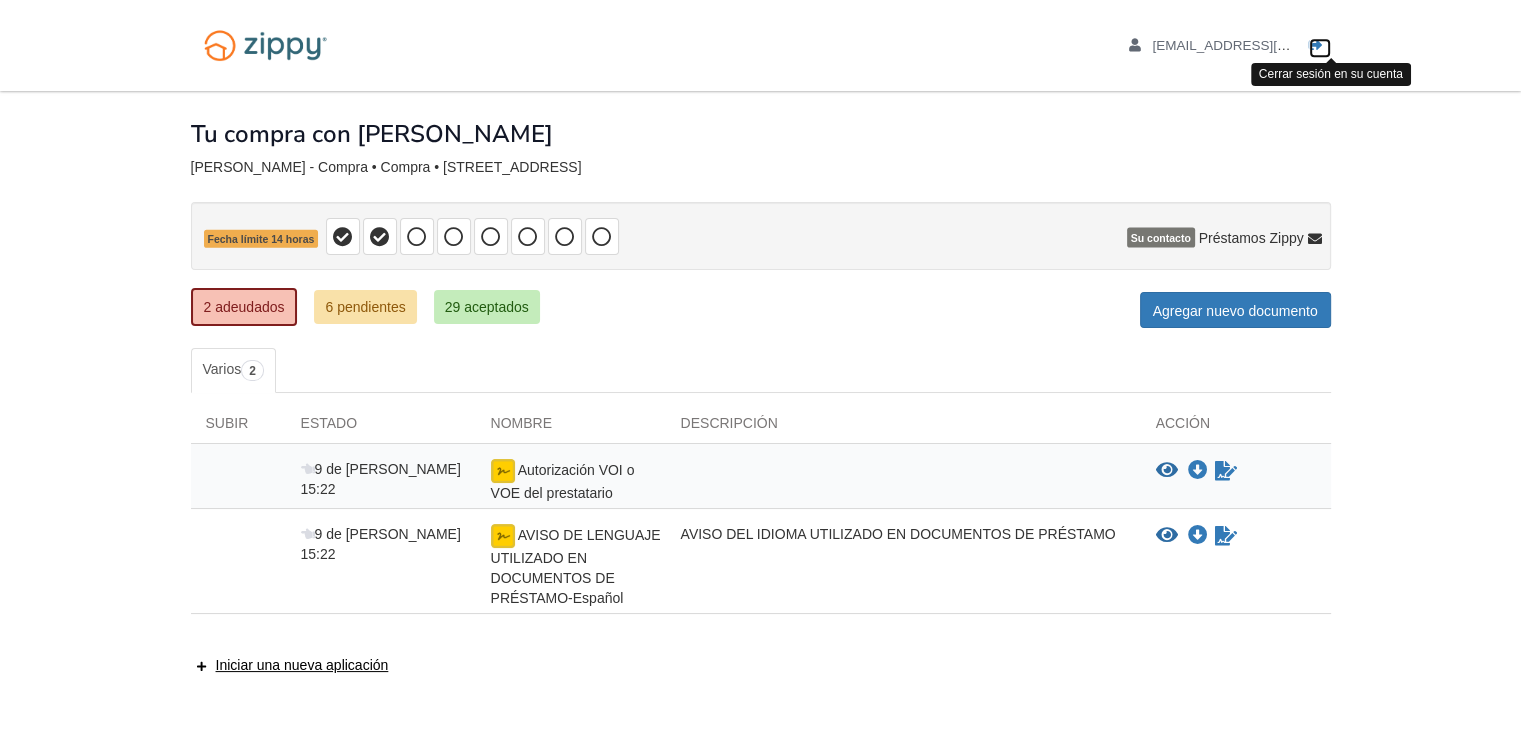 click at bounding box center [1316, 46] 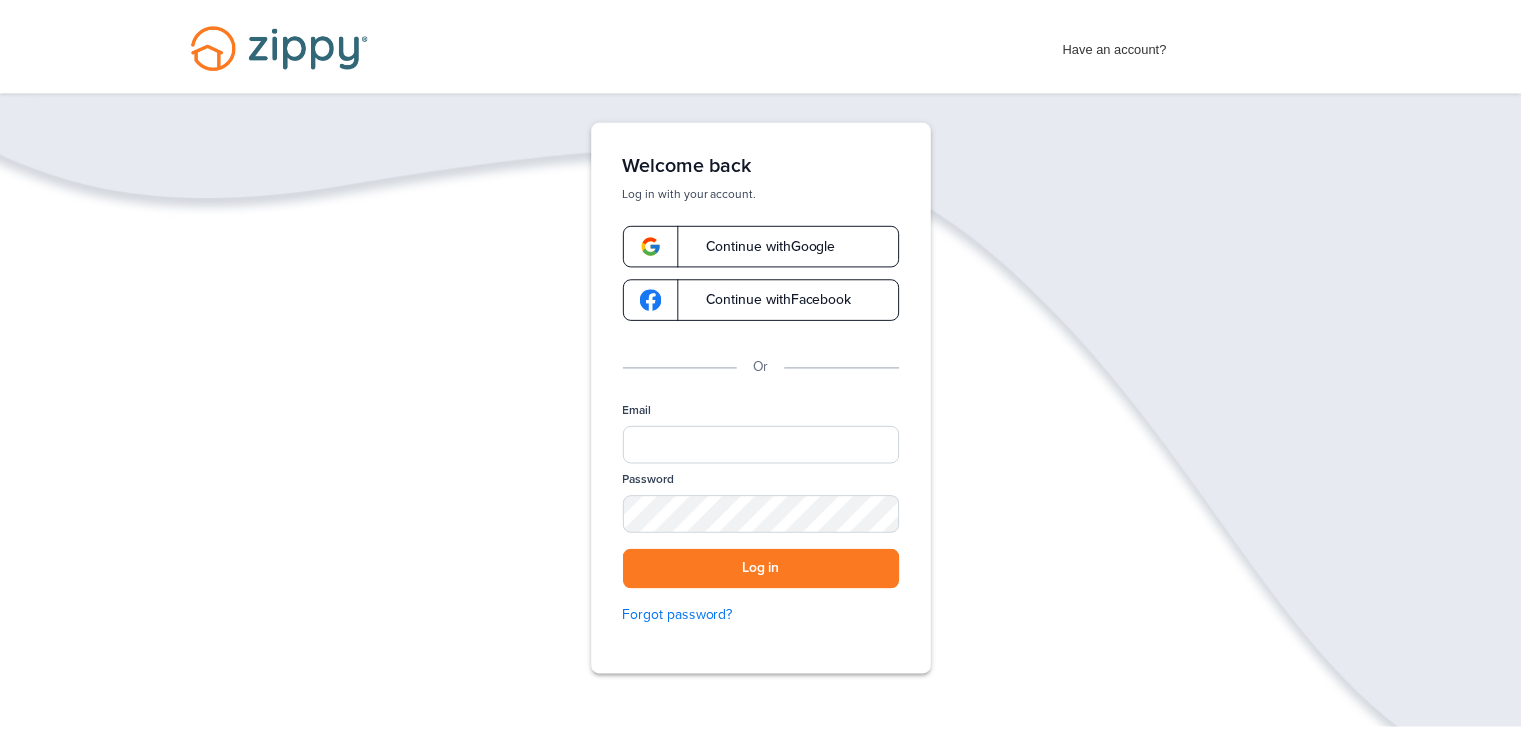 scroll, scrollTop: 0, scrollLeft: 0, axis: both 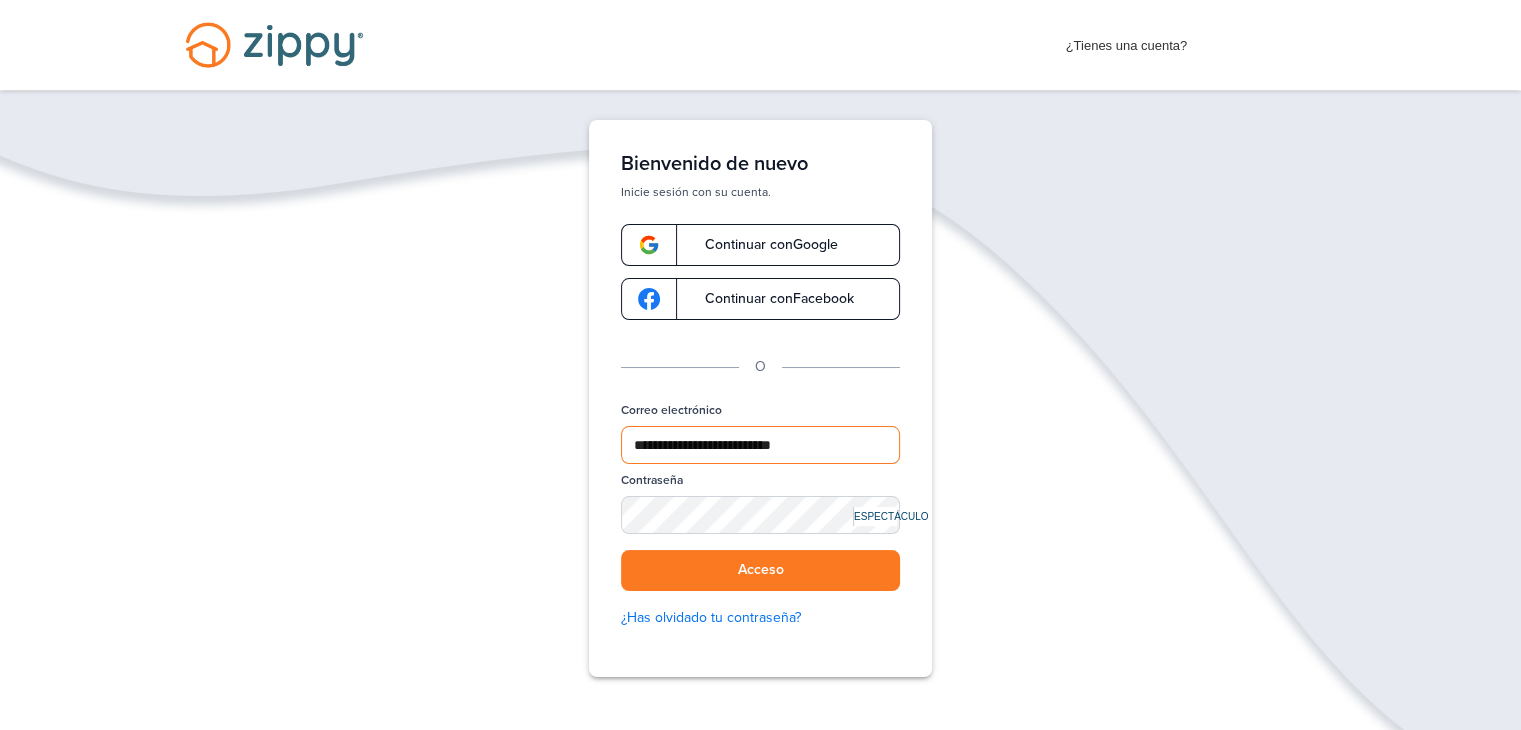 click on "**********" at bounding box center (760, 445) 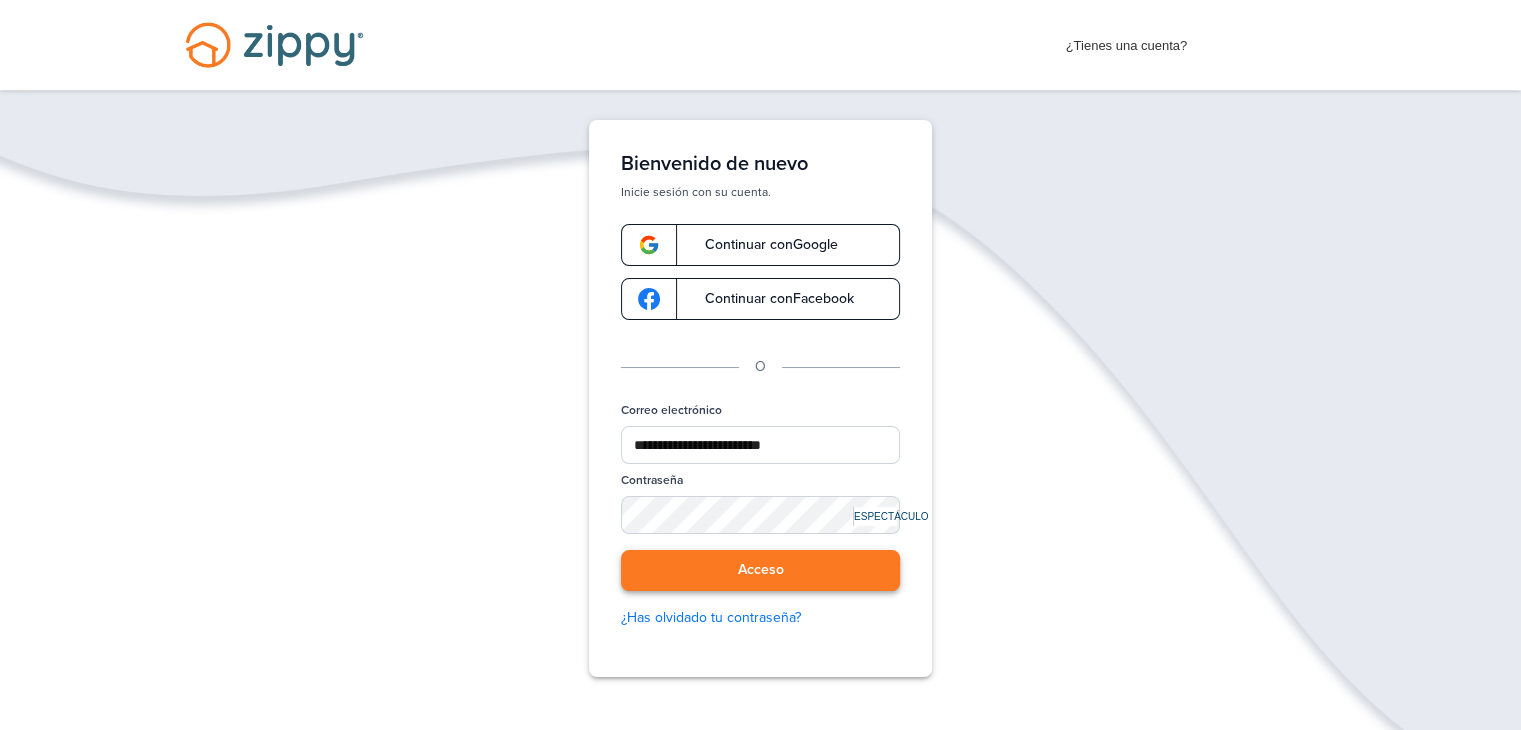 click on "Acceso" at bounding box center (760, 570) 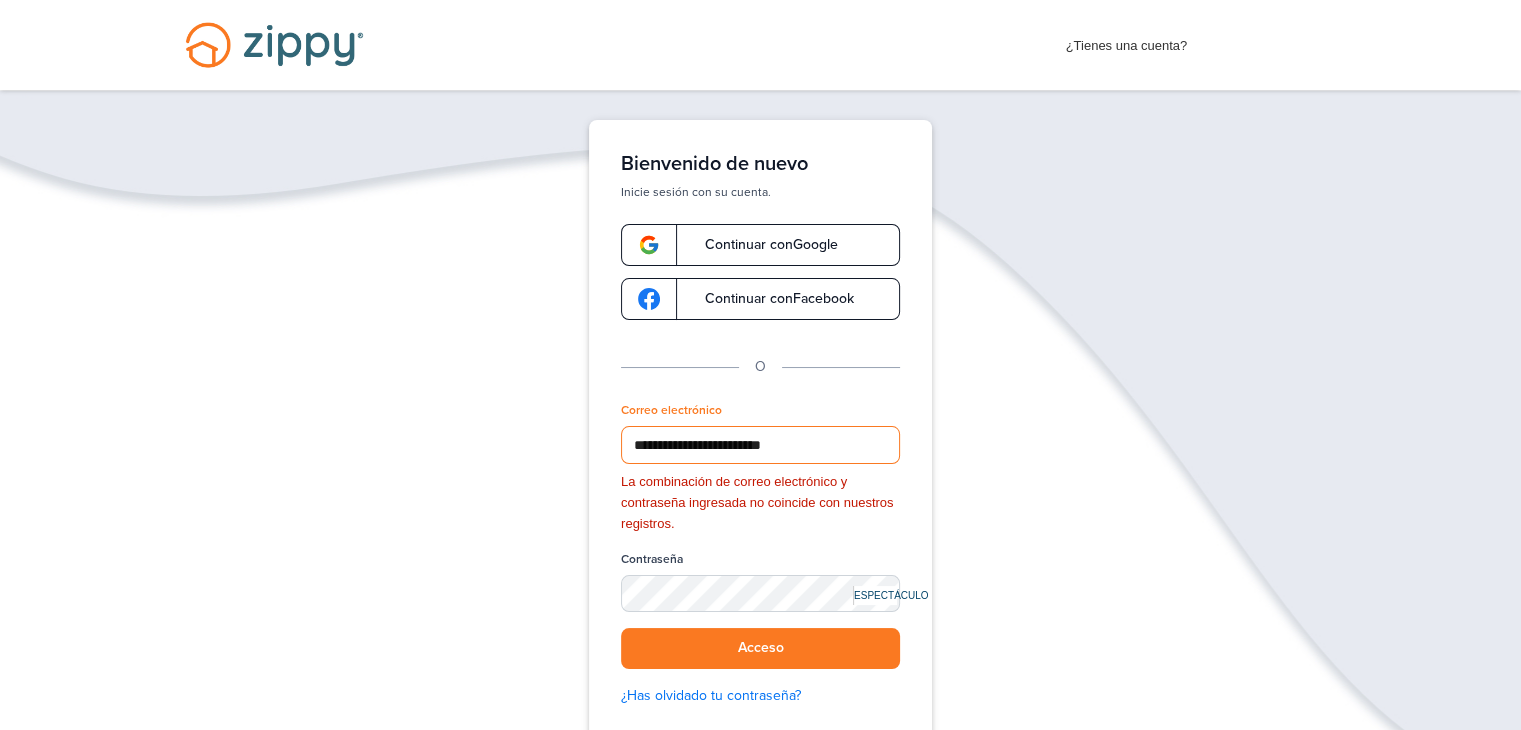 click on "**********" at bounding box center (760, 445) 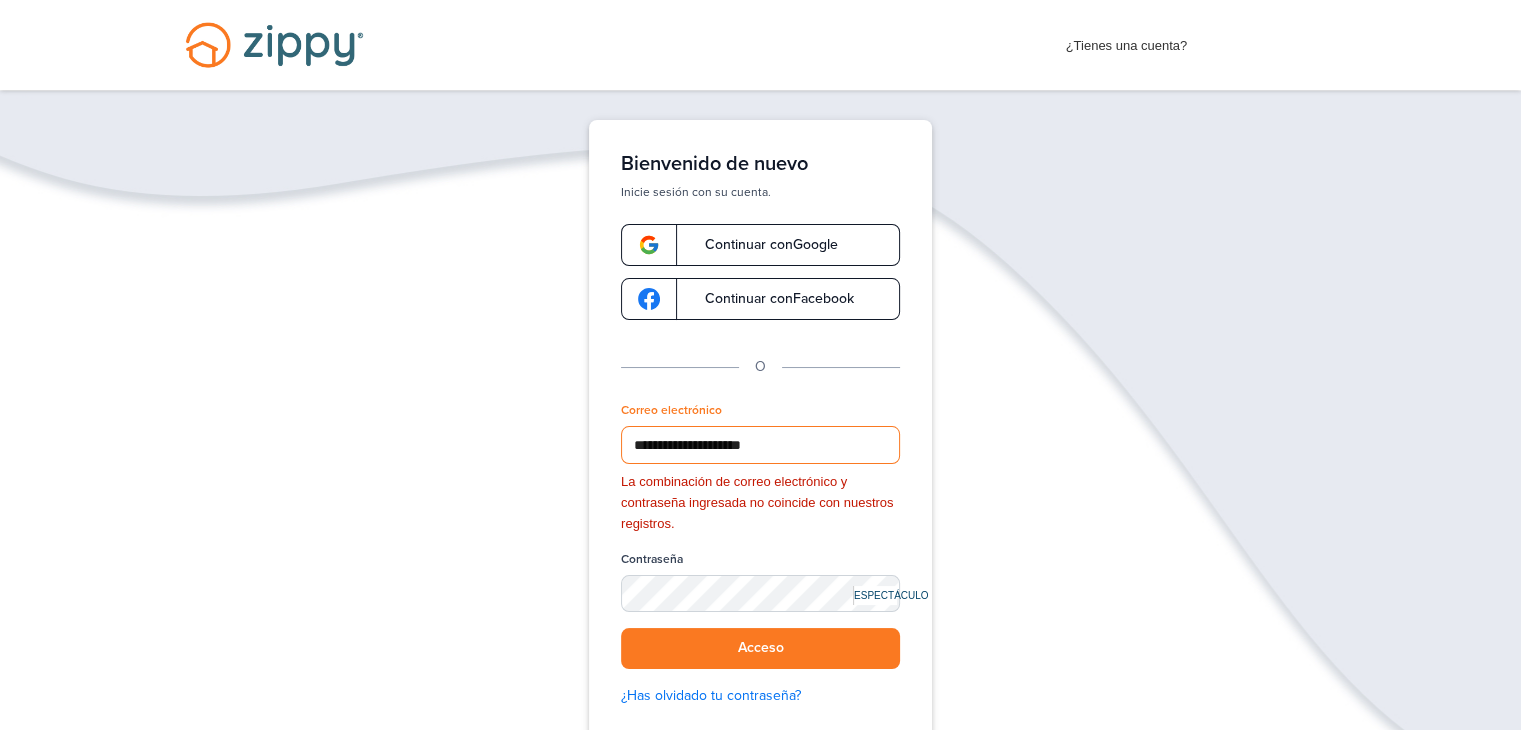 type on "**********" 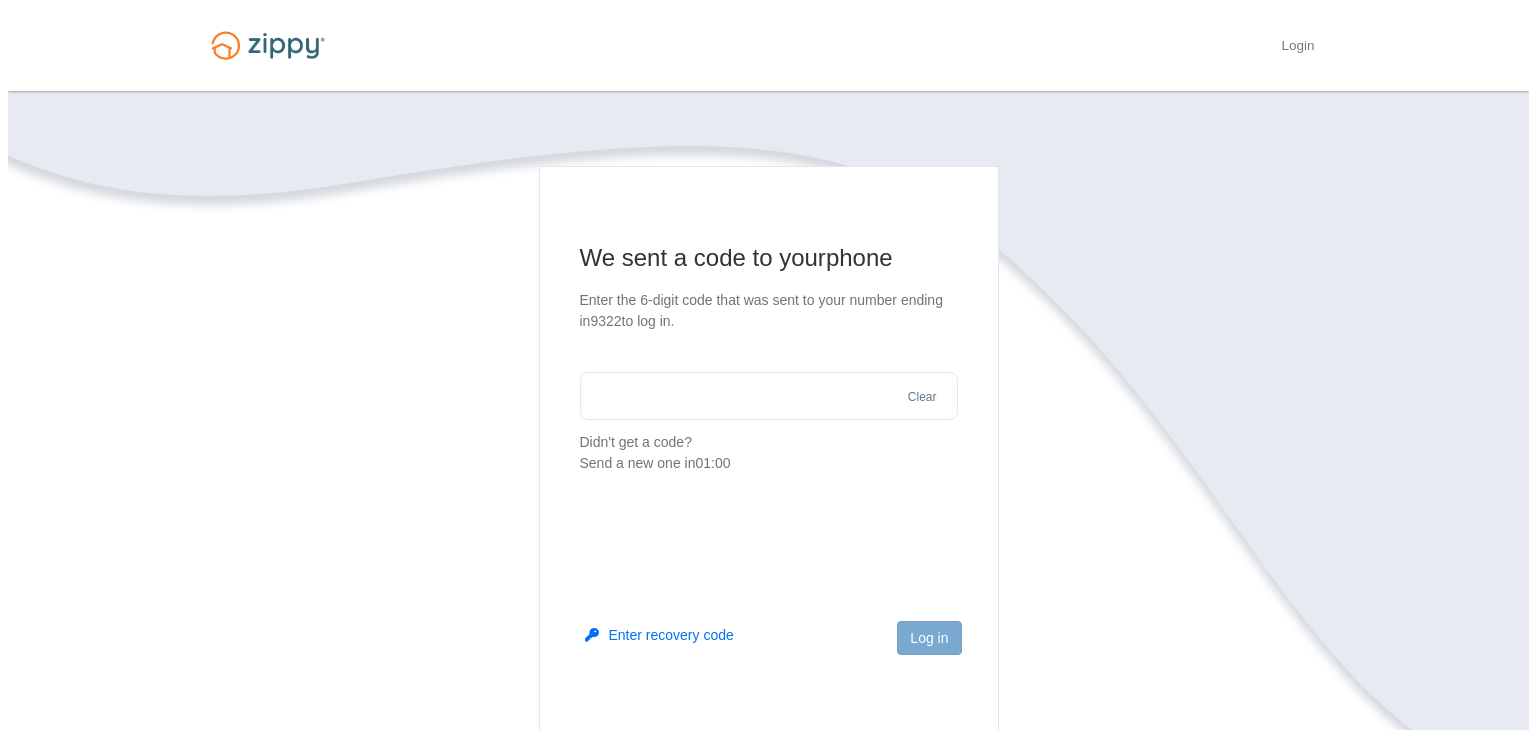 scroll, scrollTop: 0, scrollLeft: 0, axis: both 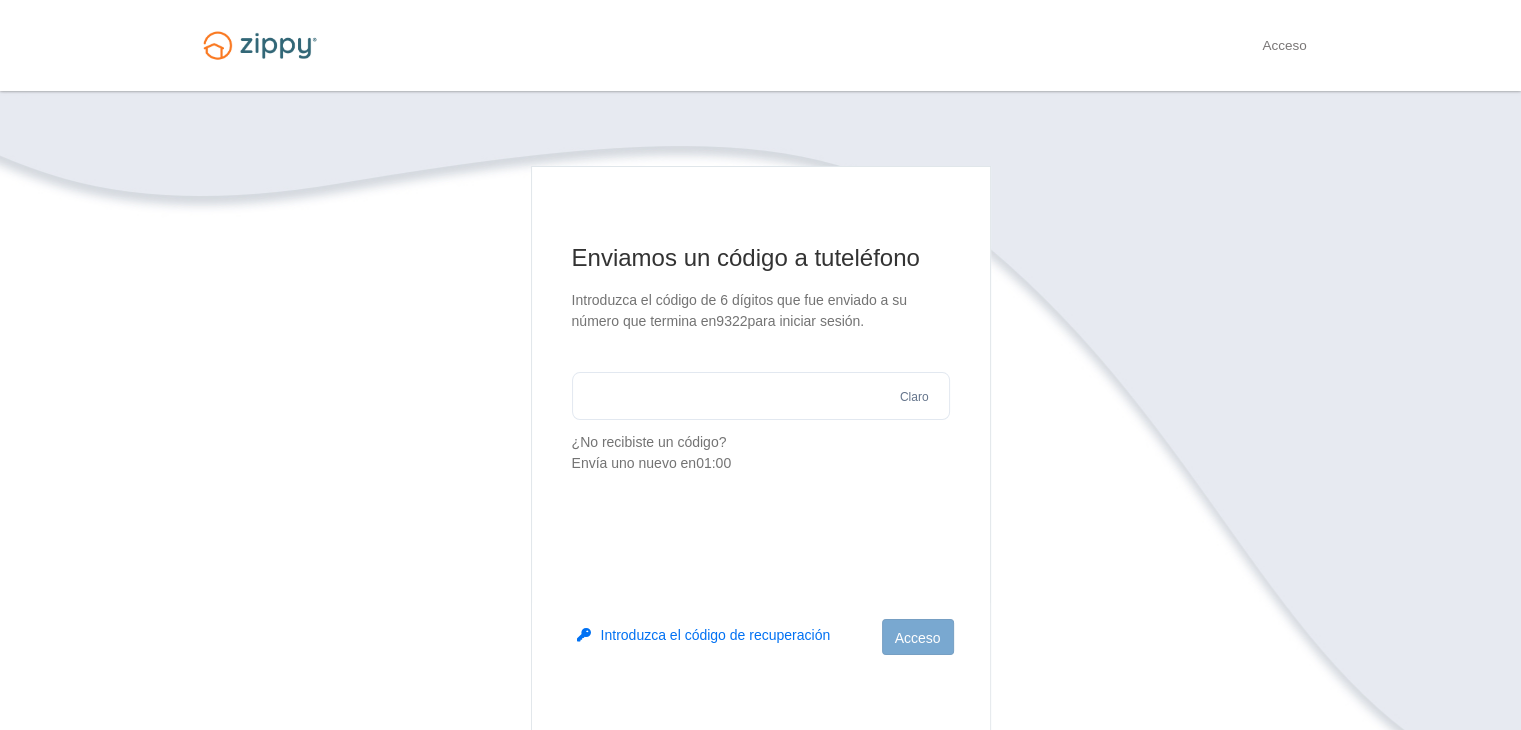 click at bounding box center (761, 396) 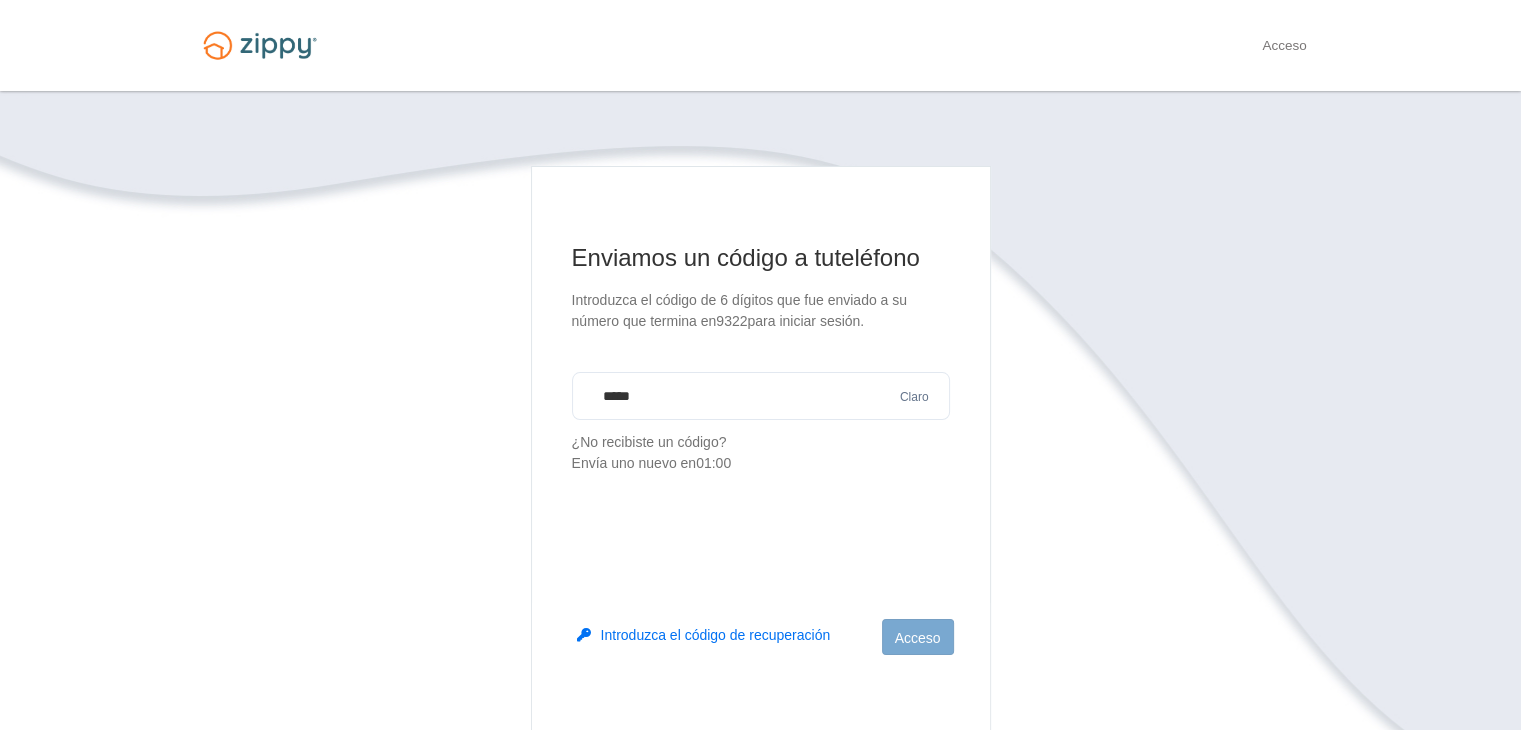 type on "******" 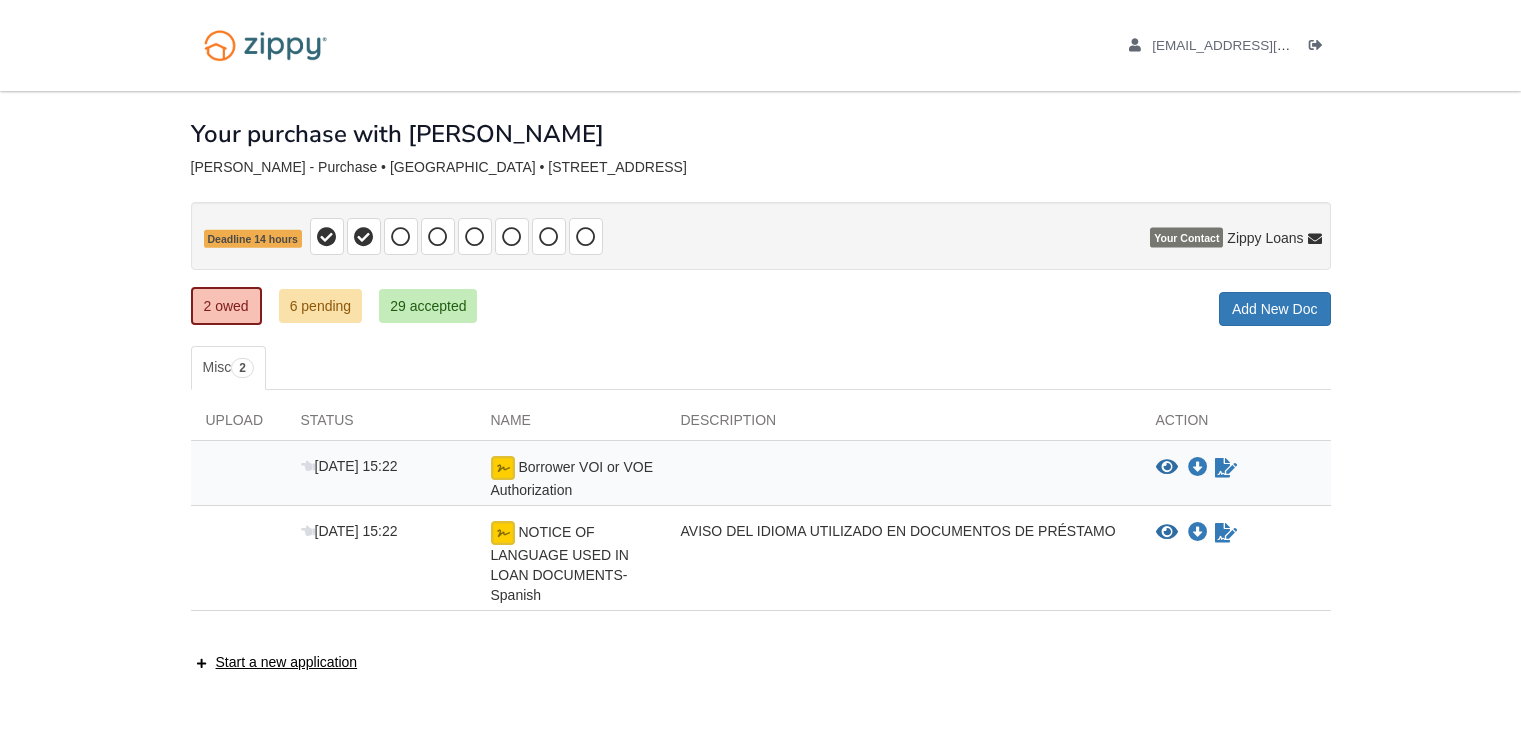 scroll, scrollTop: 0, scrollLeft: 0, axis: both 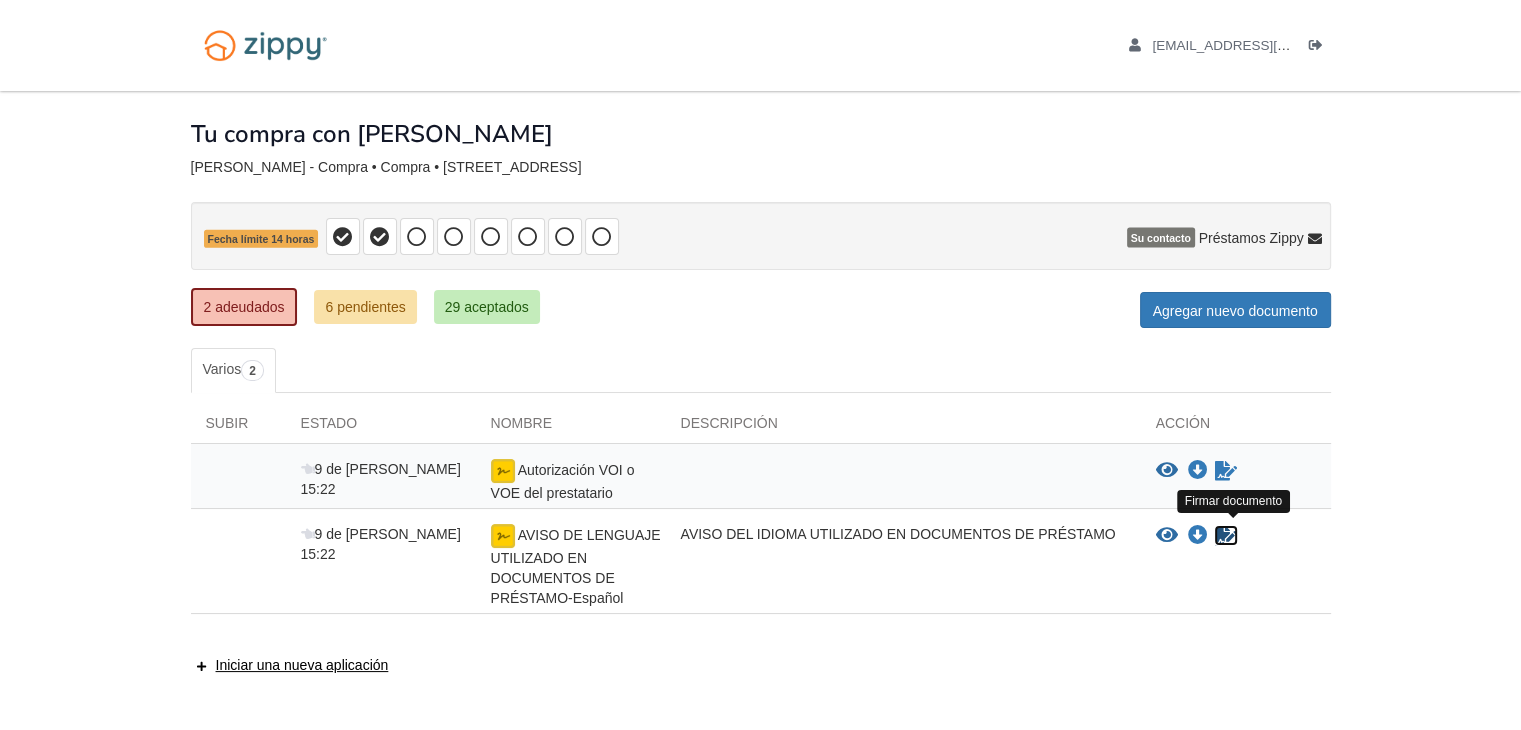 click at bounding box center [1226, 536] 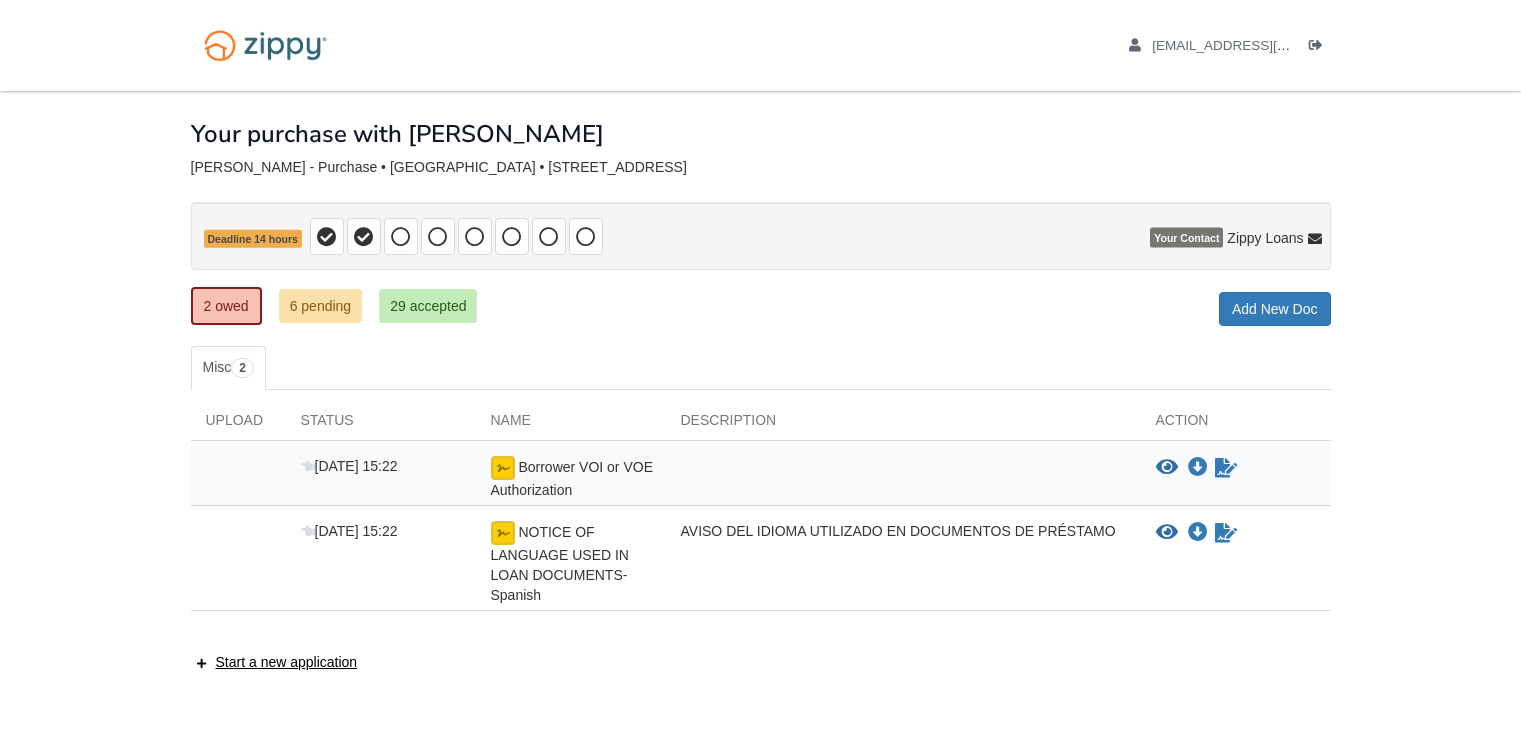 scroll, scrollTop: 0, scrollLeft: 0, axis: both 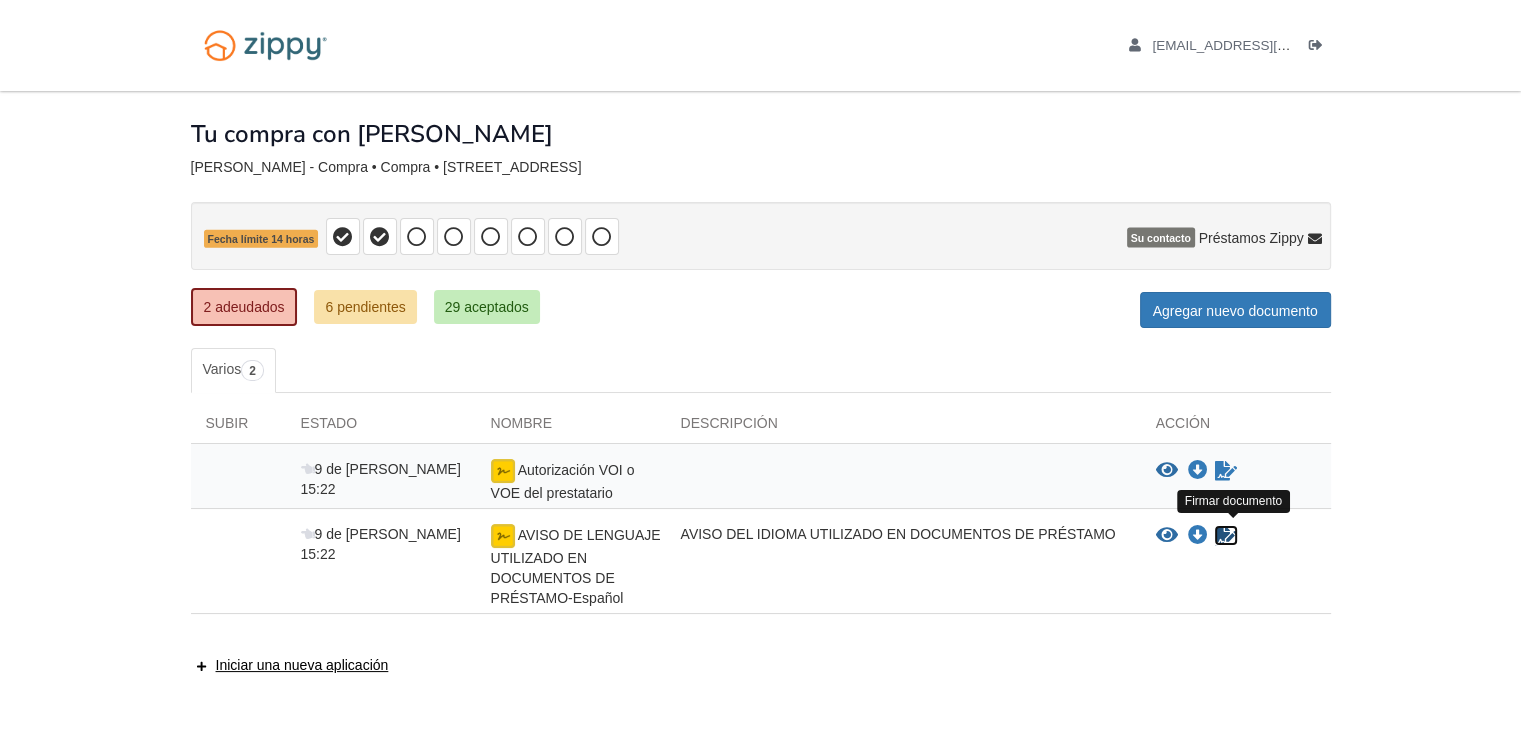 click at bounding box center (1226, 536) 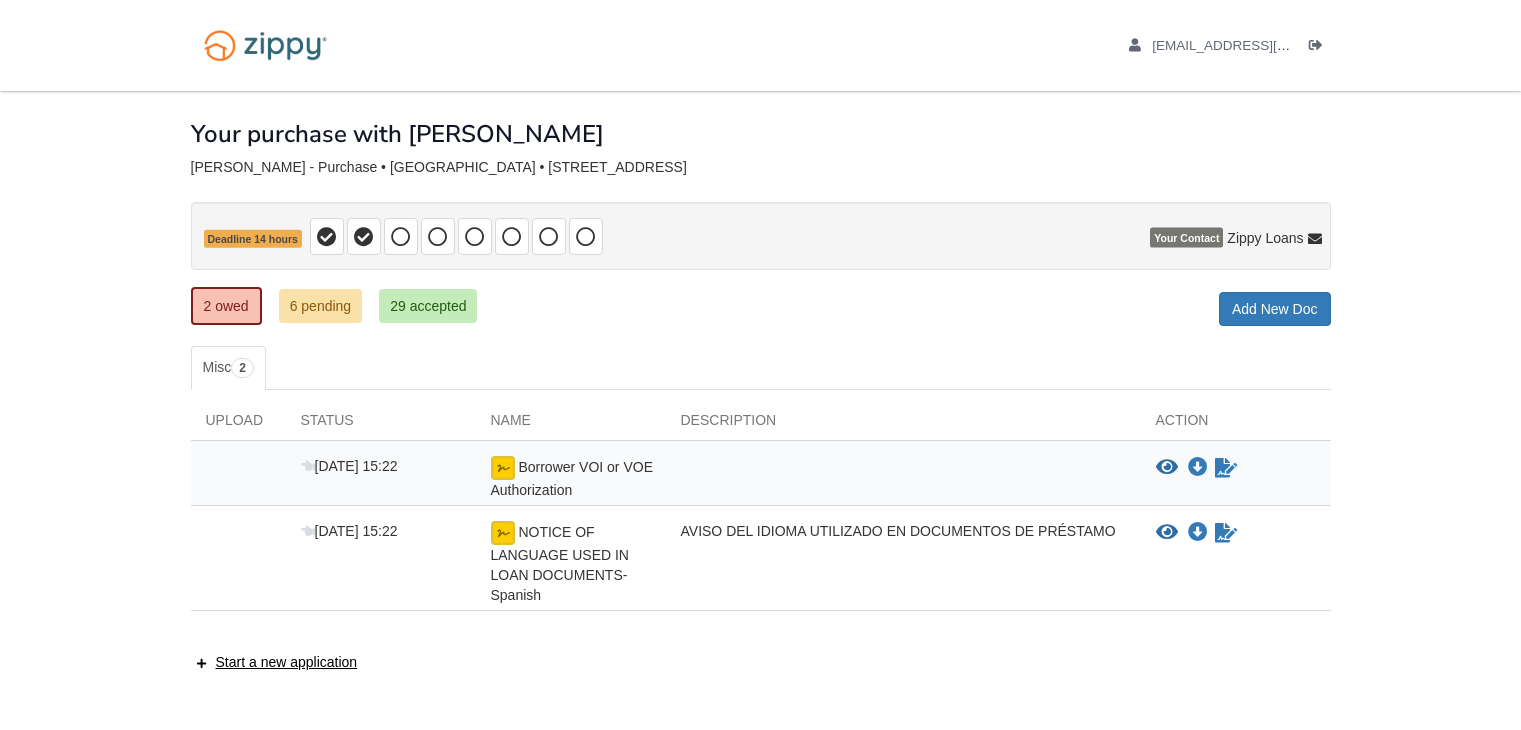 scroll, scrollTop: 0, scrollLeft: 0, axis: both 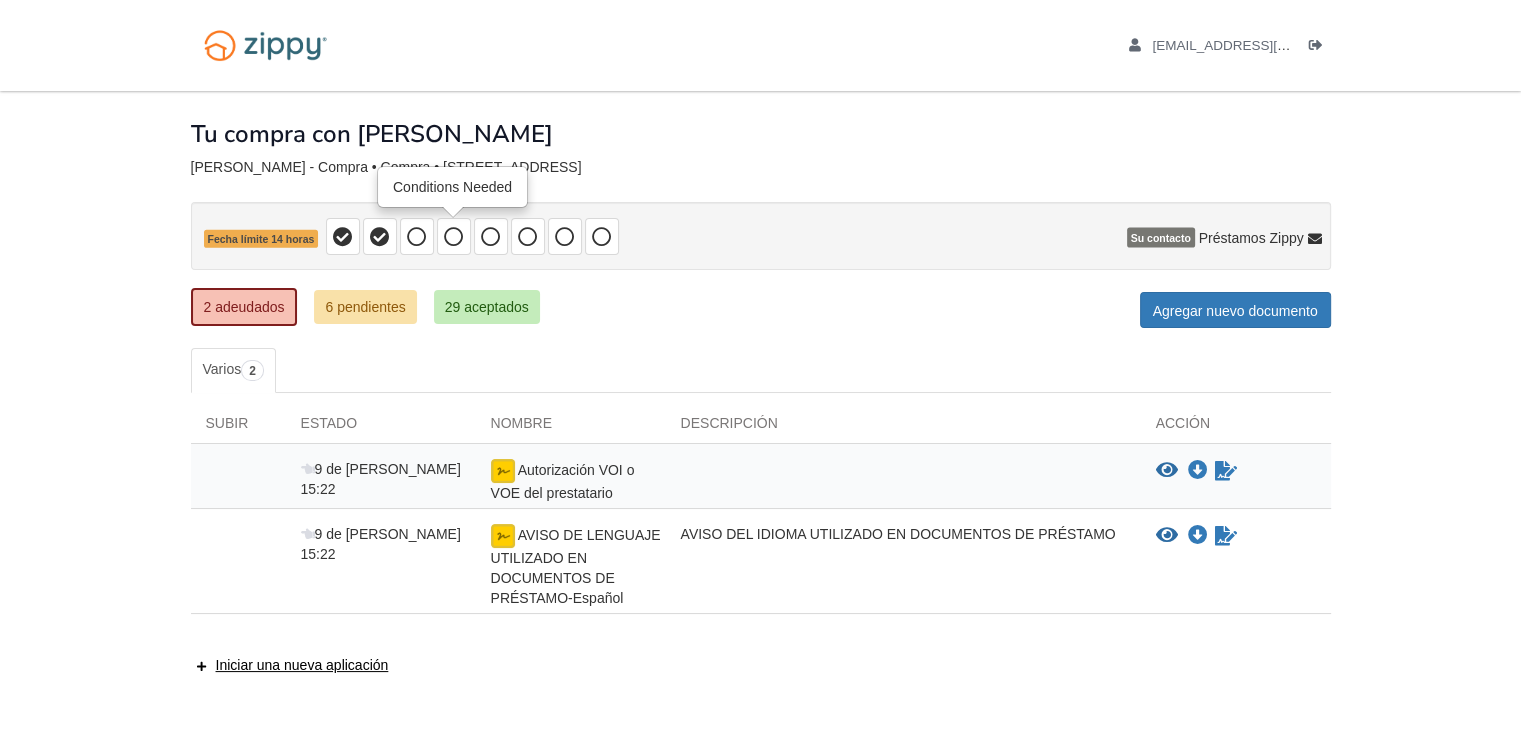 click at bounding box center (454, 236) 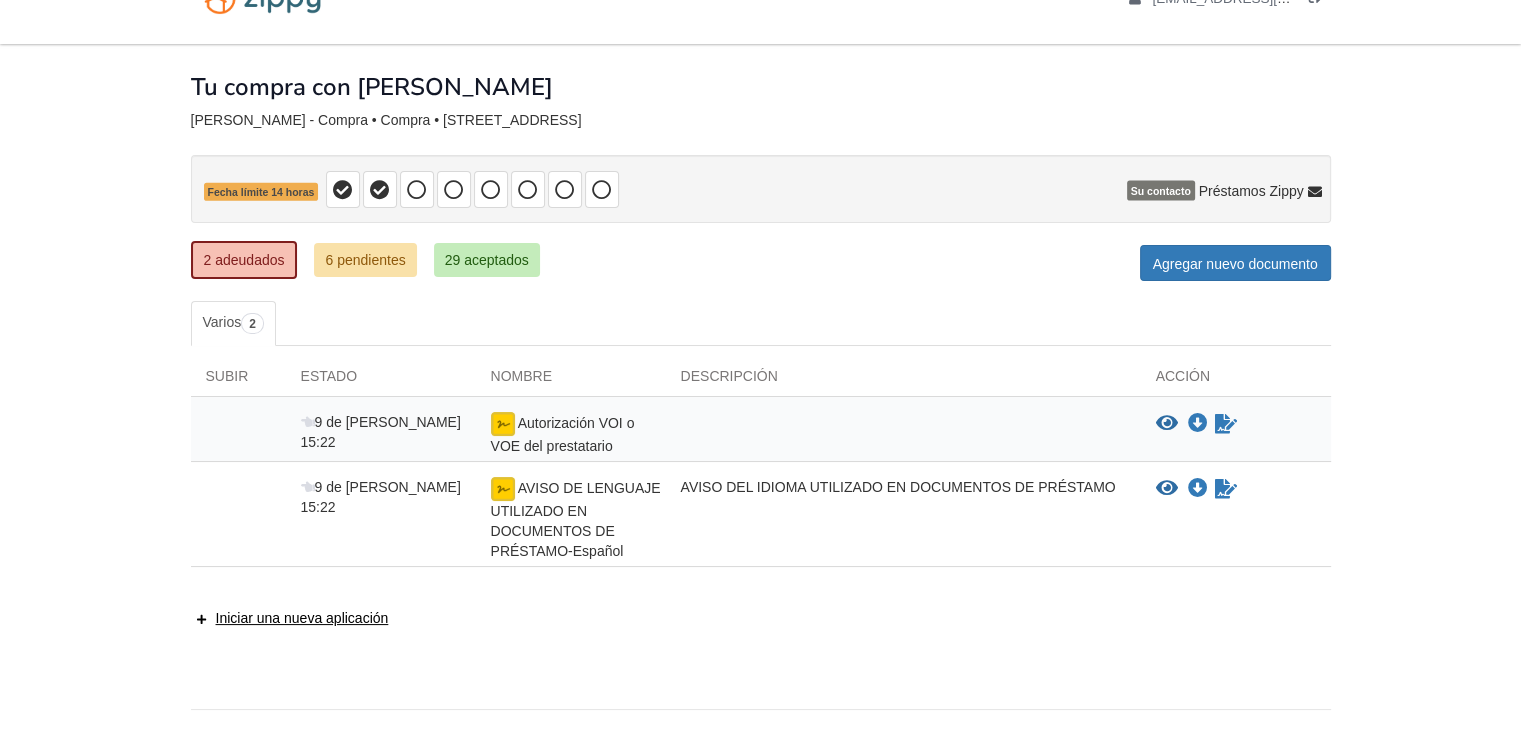 scroll, scrollTop: 0, scrollLeft: 0, axis: both 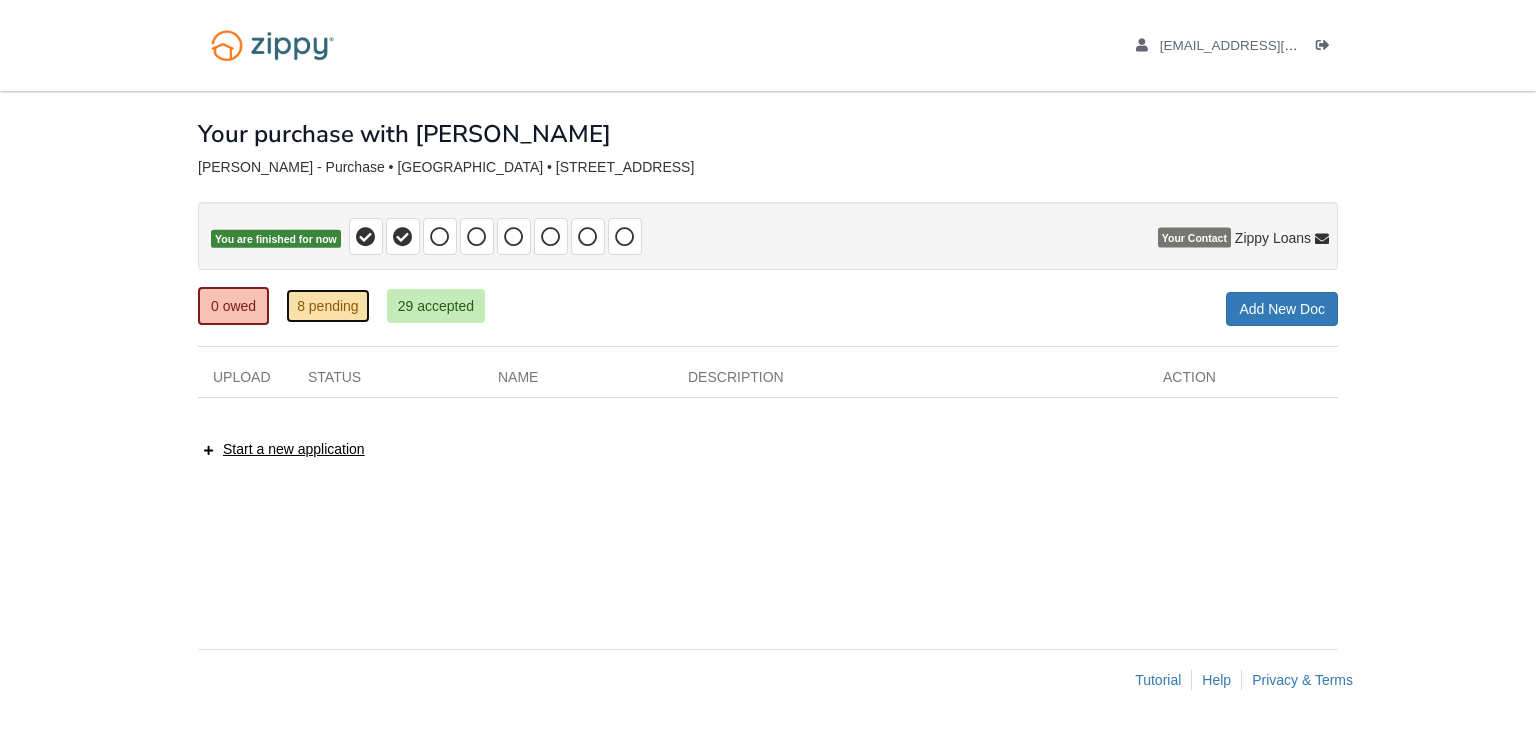 click on "8 pending" at bounding box center (328, 306) 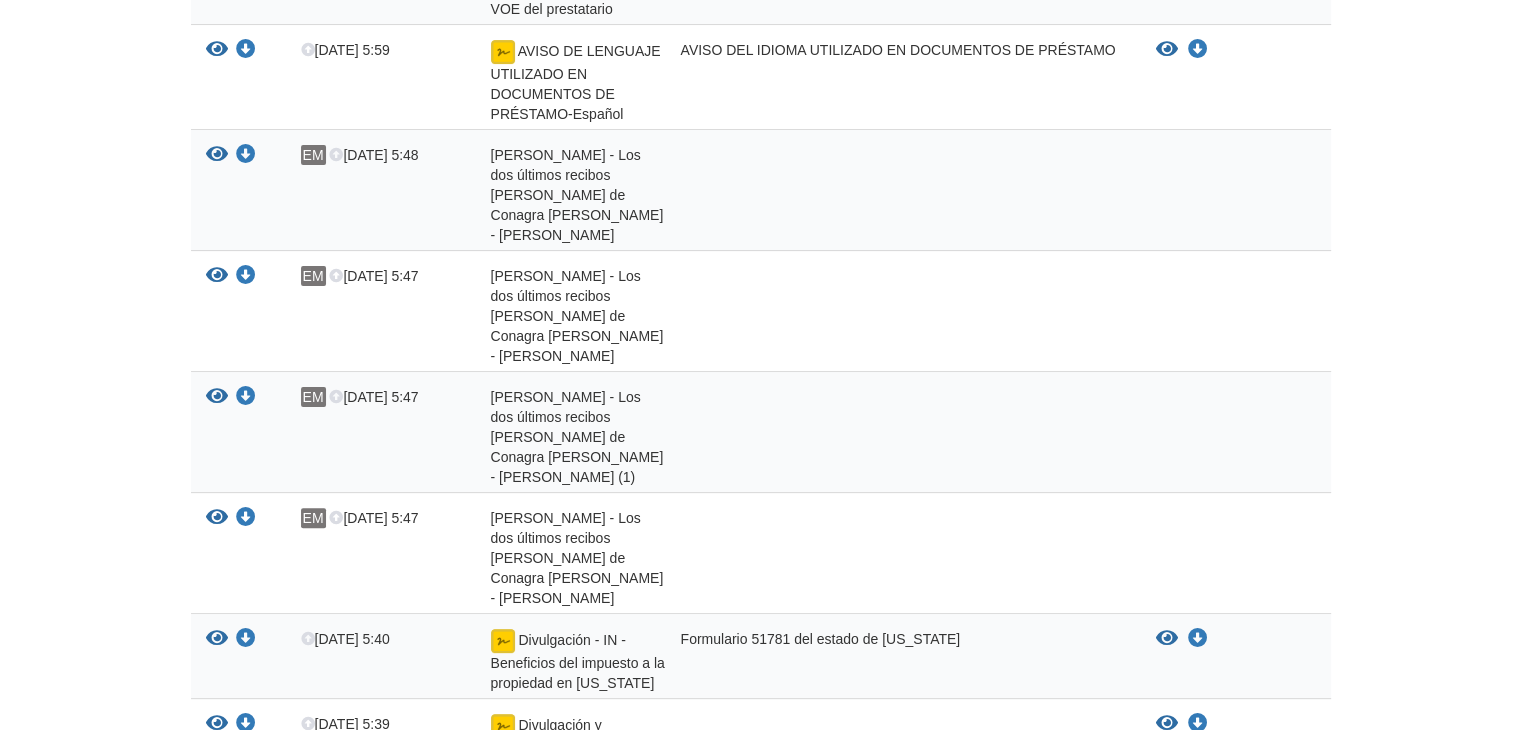 scroll, scrollTop: 0, scrollLeft: 0, axis: both 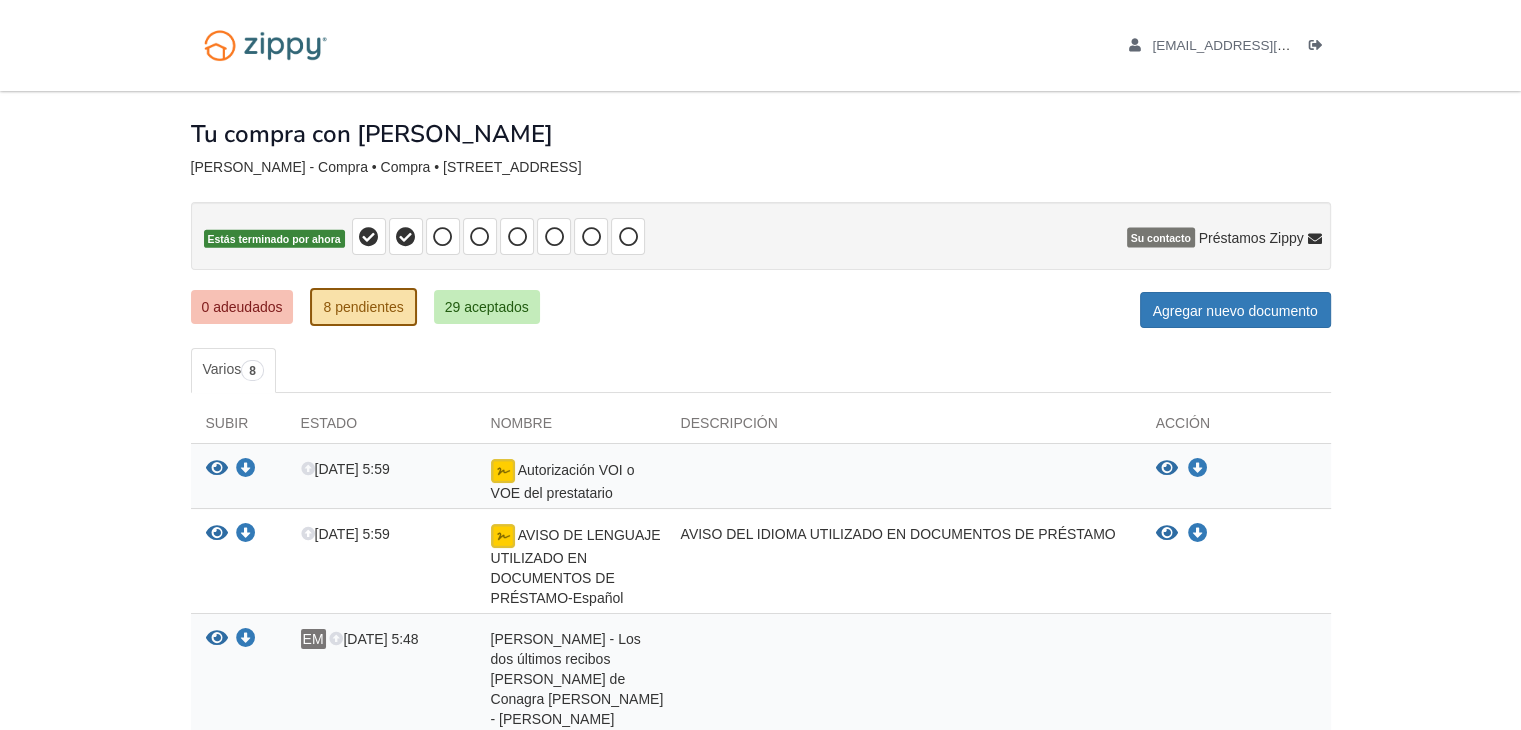 click on "Varios
8" at bounding box center [761, 370] 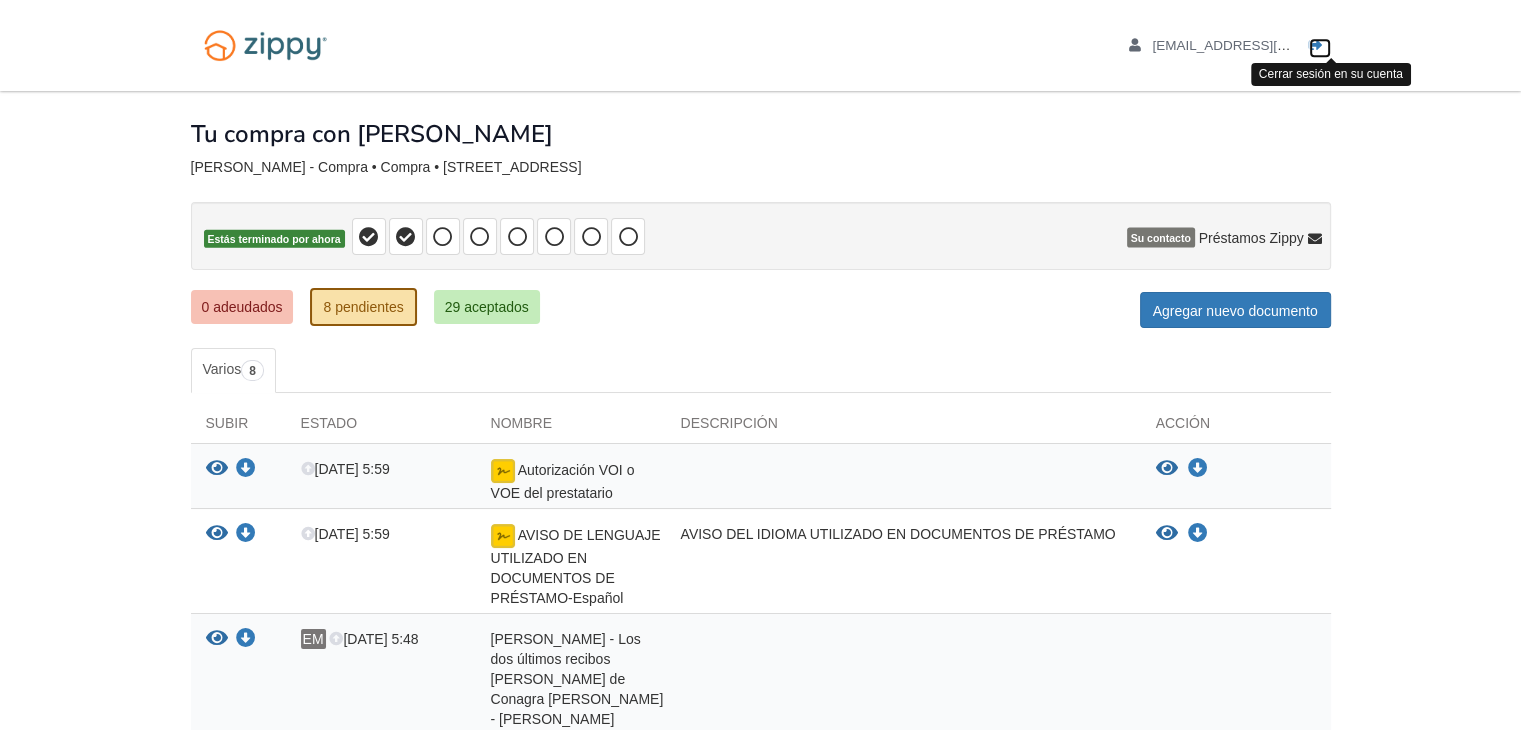 click at bounding box center (1316, 46) 